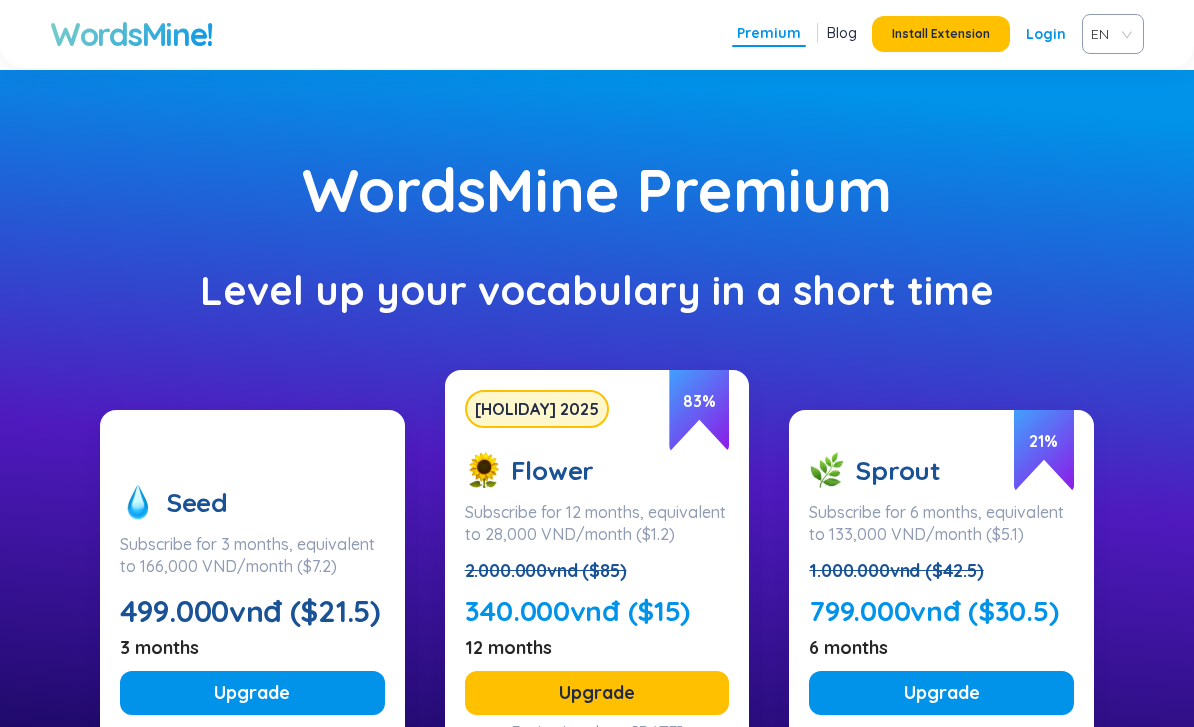 scroll, scrollTop: 0, scrollLeft: 0, axis: both 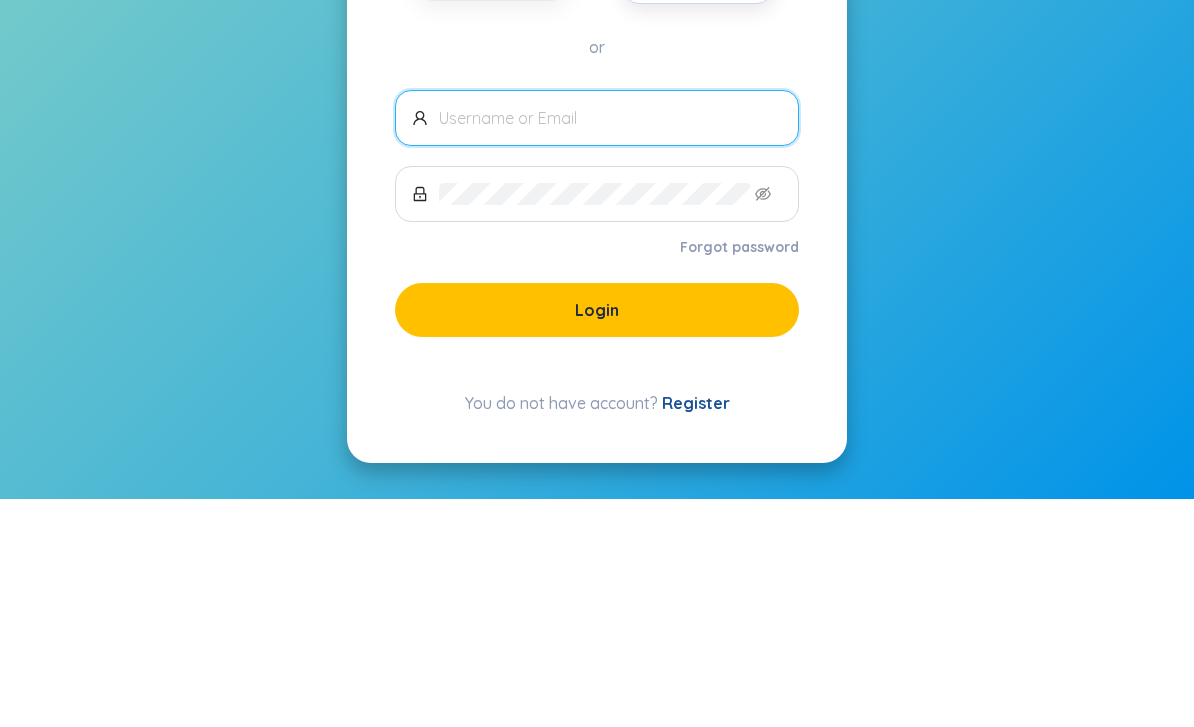 click on "To   Home page Login Google Facebook or Forgot password Login You do not have account?   Register" at bounding box center [597, 363] 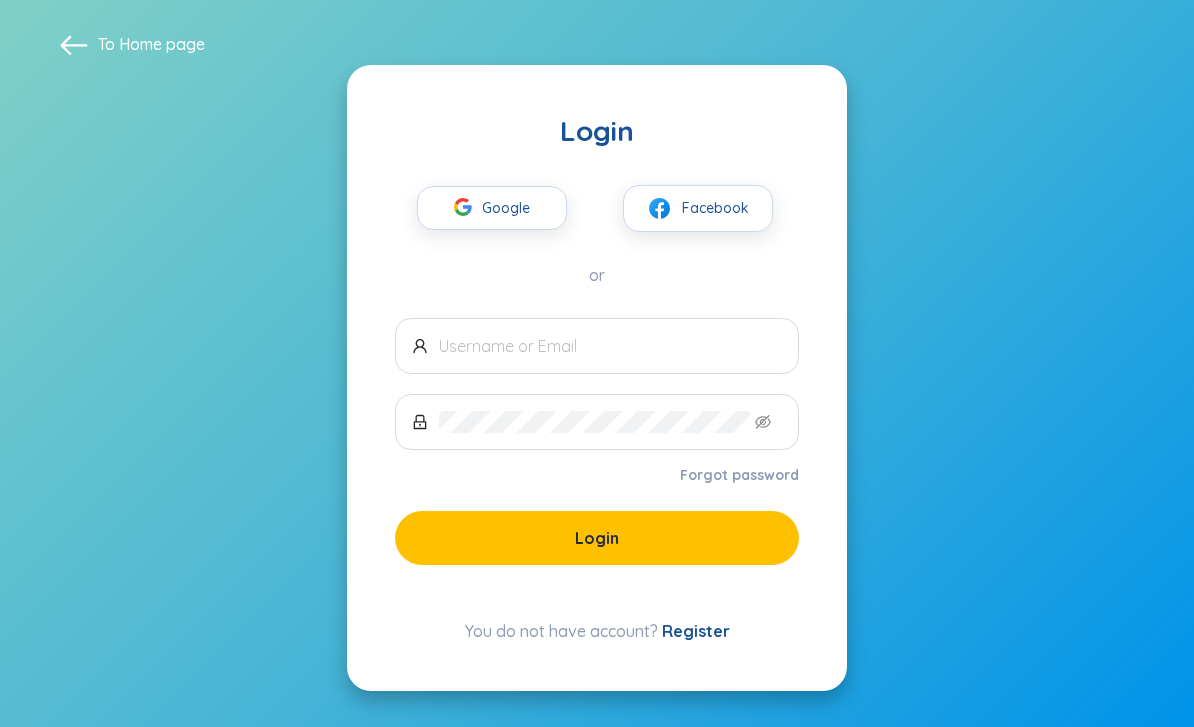 click on "Register" at bounding box center (696, 631) 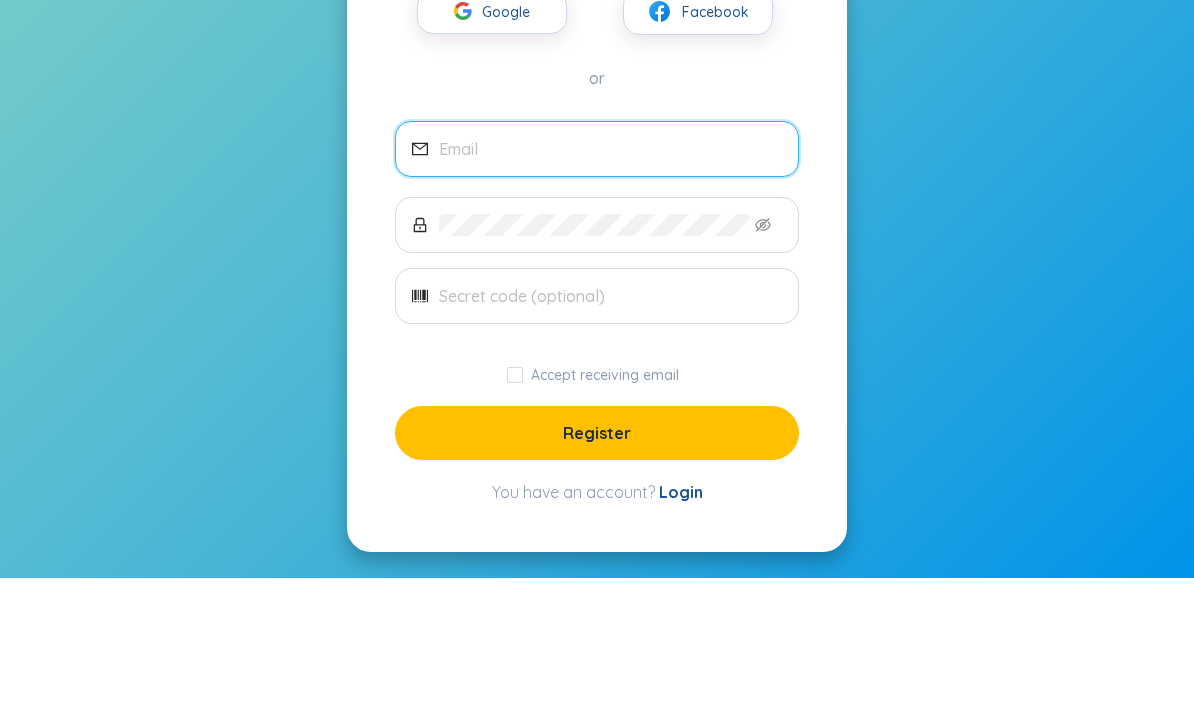 click on "To   Home page Register Google Facebook or Accept receiving email Register You have an account?   Login" at bounding box center [597, 334] 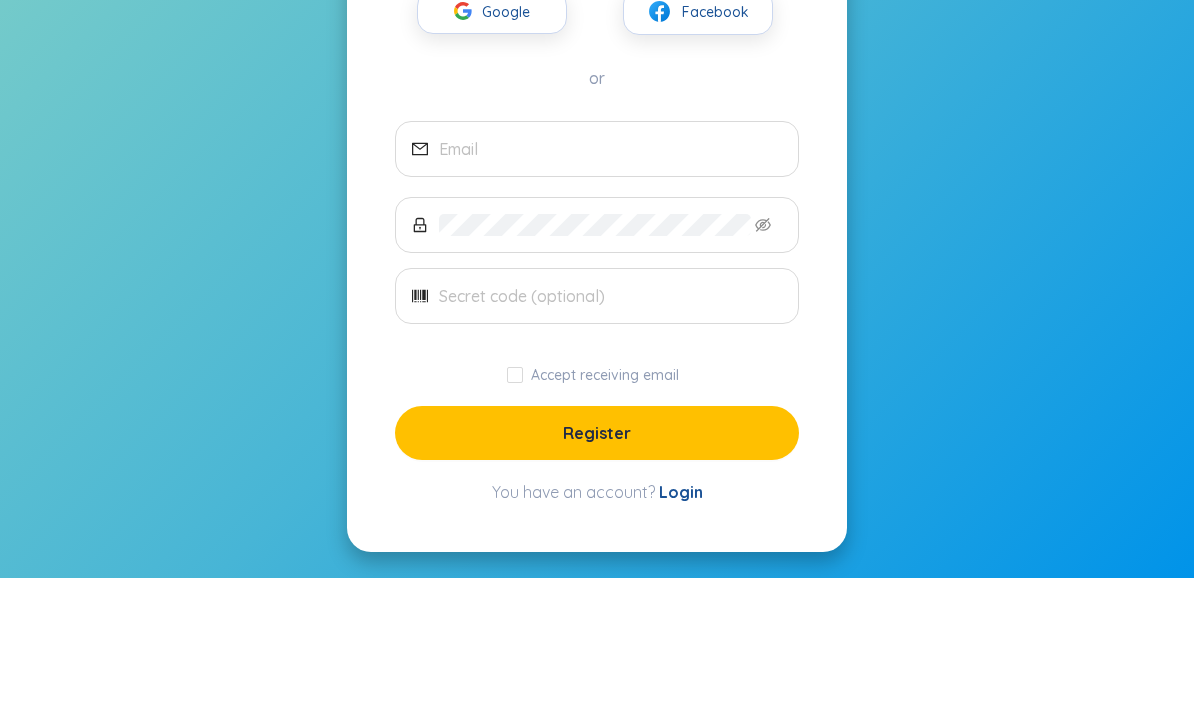 scroll, scrollTop: 69, scrollLeft: 0, axis: vertical 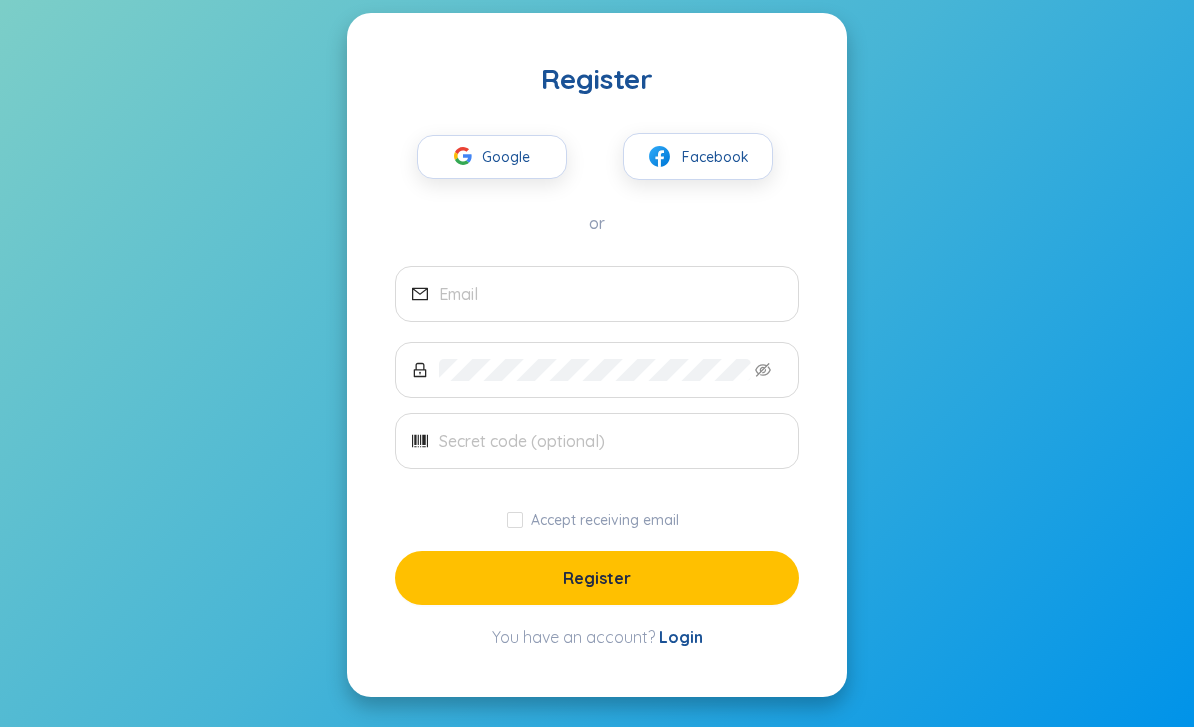 click on "Google" at bounding box center (511, 157) 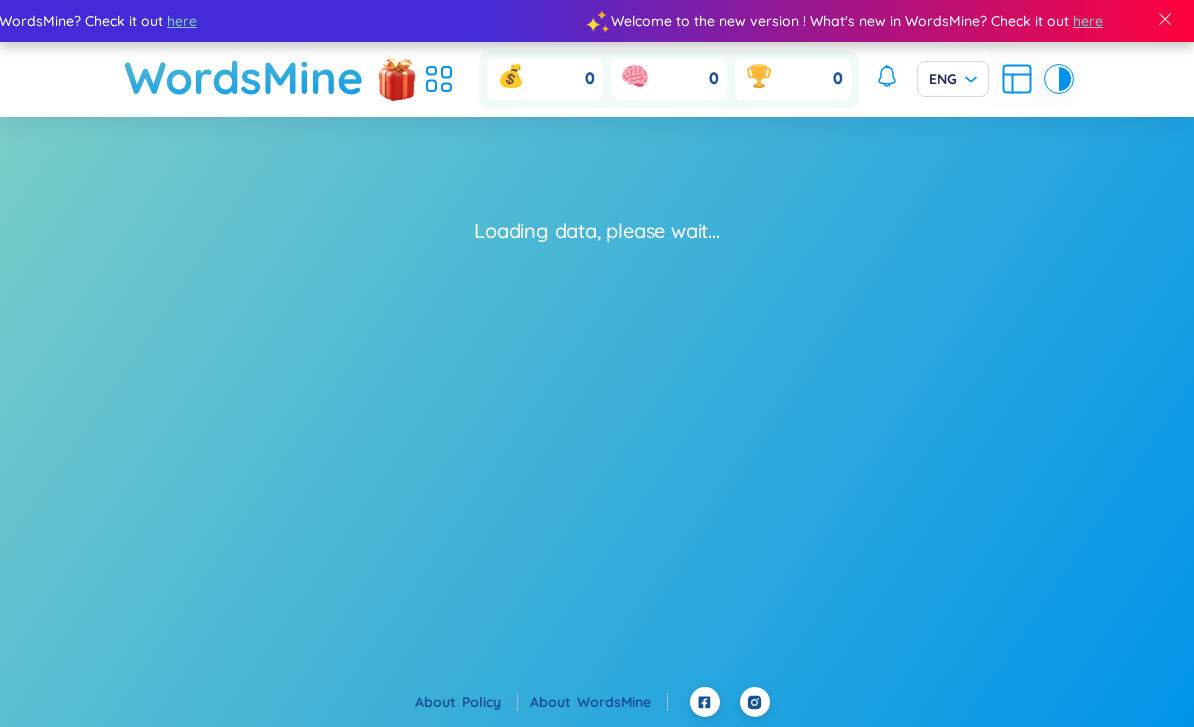 scroll, scrollTop: 0, scrollLeft: 0, axis: both 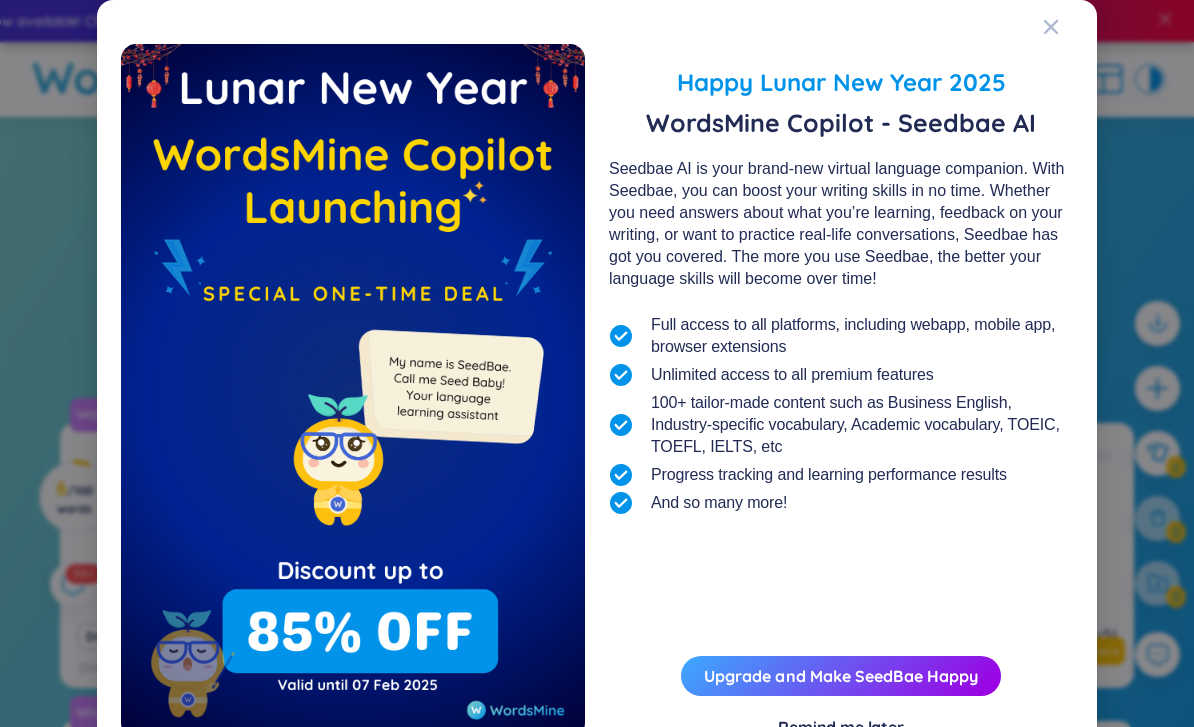 click on "Happy Lunar New Year [YEAR] WordsMine Copilot - Seedbae AI Seedbae AI is your brand-new virtual language companion. With Seedbae, you can boost your writing skills in no time. Whether you need answers about what you’re learning, feedback on your writing, or want to practice real-life conversations, Seedbae has got you covered. The more you use Seedbae, the better your language skills will become over time! Full access to all platforms, including webapp, mobile app, browser extensions Unlimited access to all premium features 100+ tailor-made content such as Business English, Industry-specific vocabulary, Academic vocabulary, TOEIC, TOEFL, IELTS, etc Progress tracking and learning performance results And so many more! Upgrade and Make SeedBae Happy Remind me later" at bounding box center (597, 401) 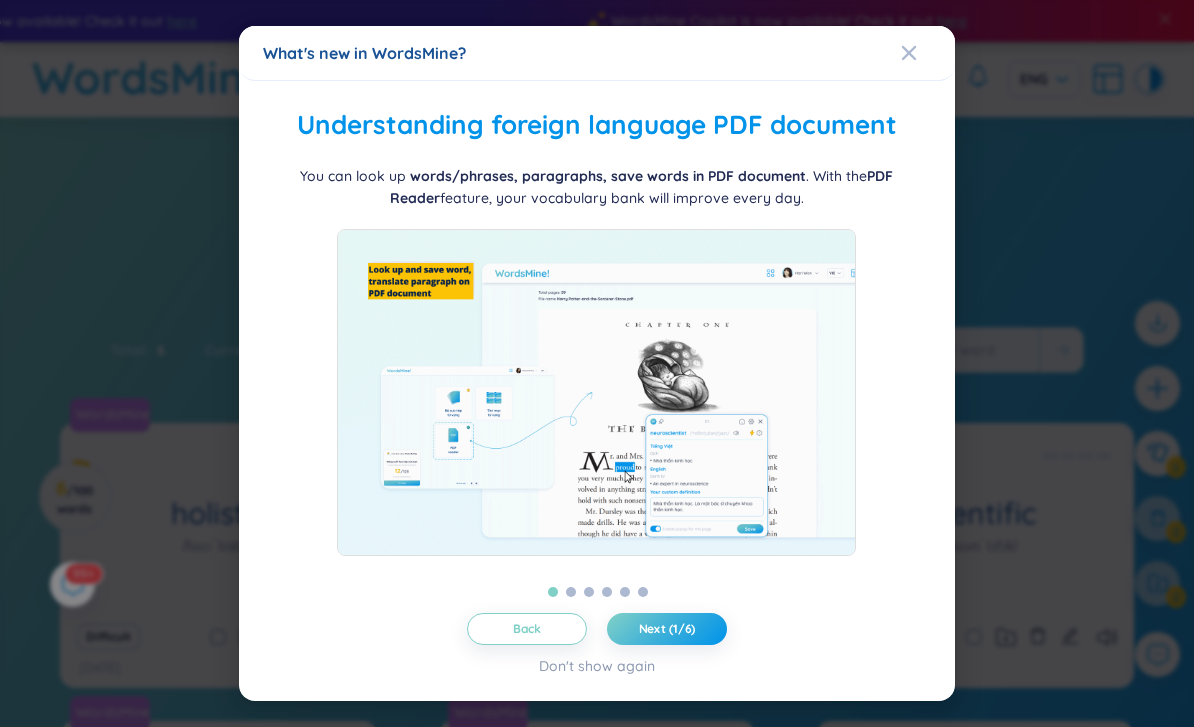 click at bounding box center (909, 53) 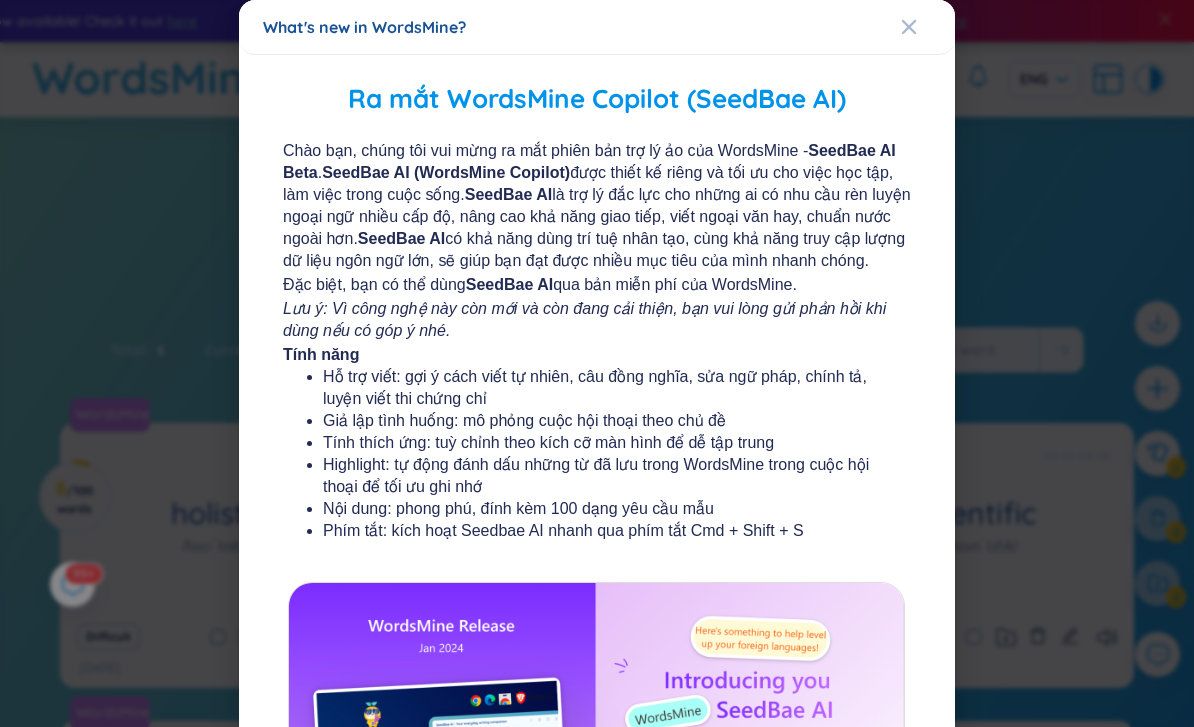 scroll, scrollTop: 0, scrollLeft: 0, axis: both 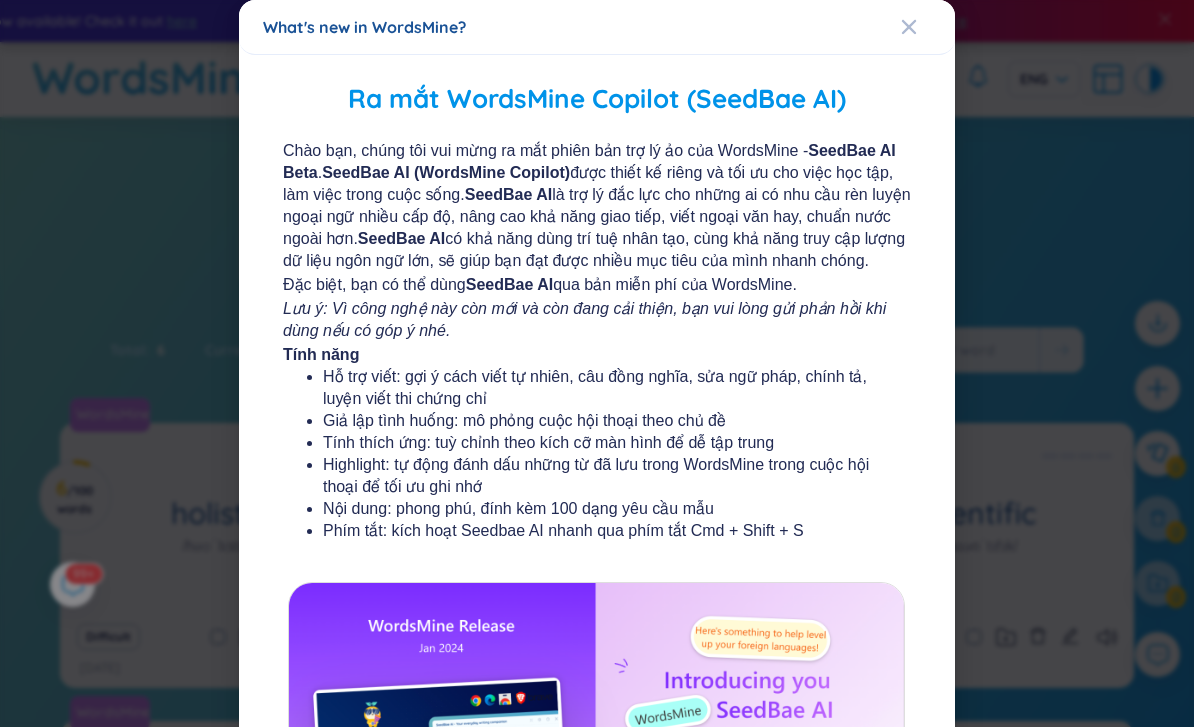 click at bounding box center (909, 27) 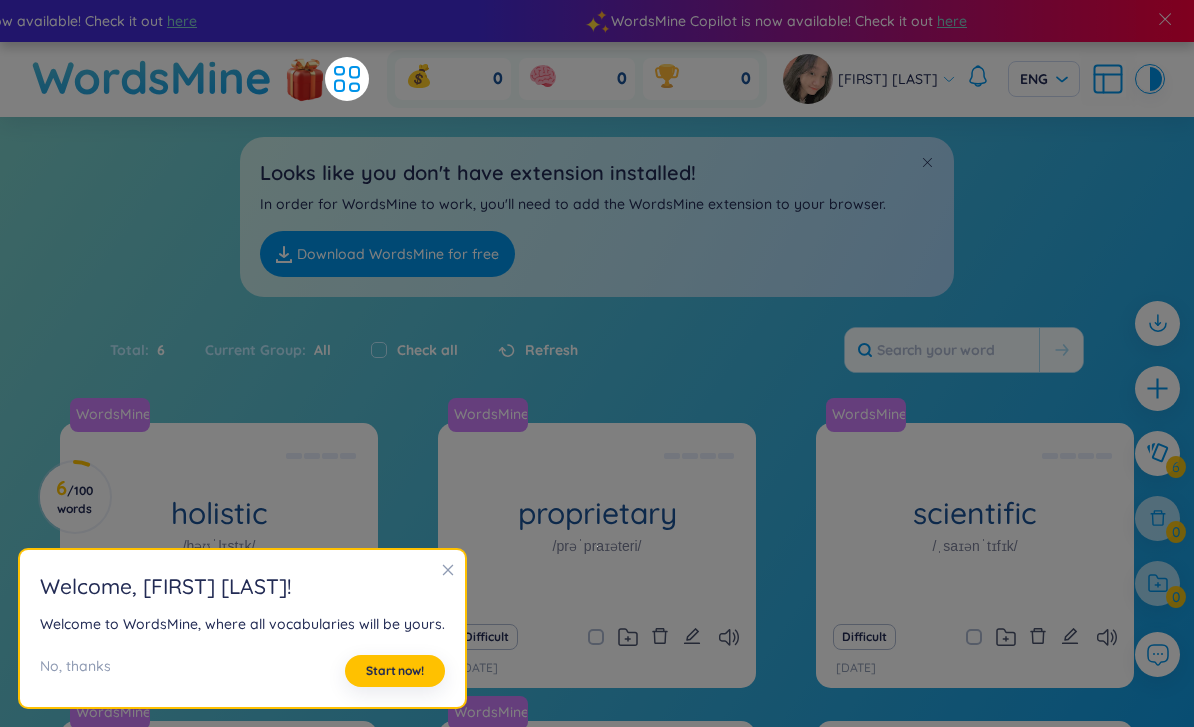 click at bounding box center (448, 570) 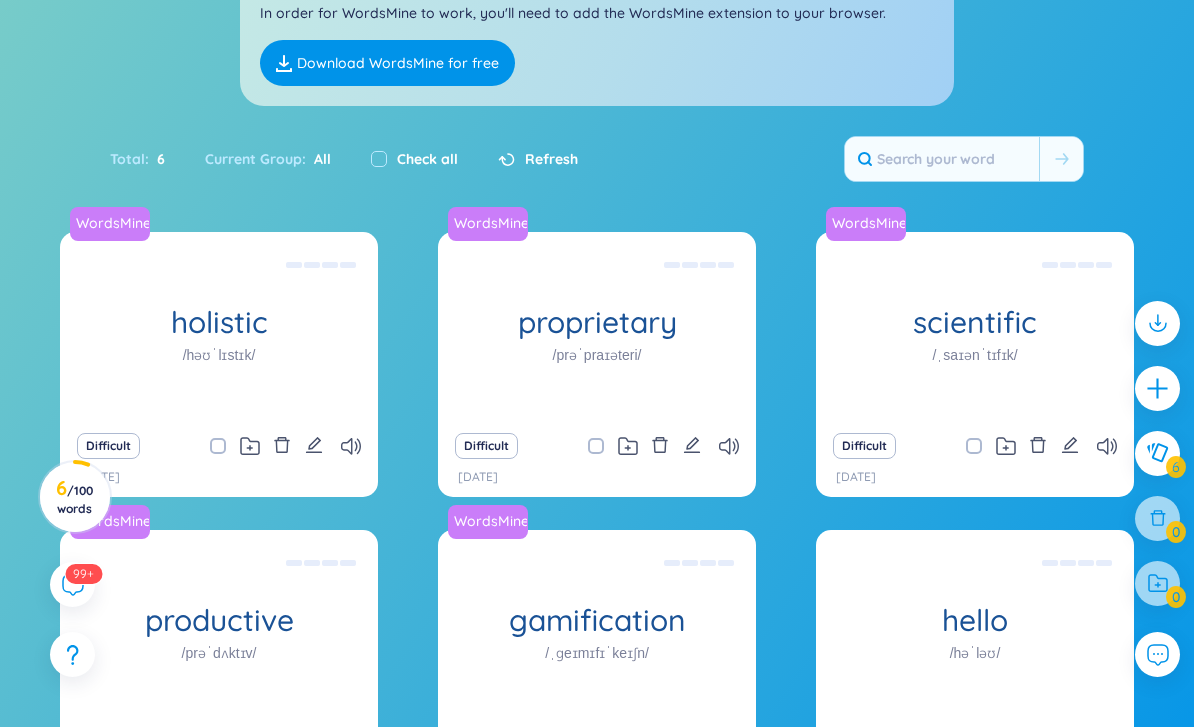 scroll, scrollTop: 299, scrollLeft: 0, axis: vertical 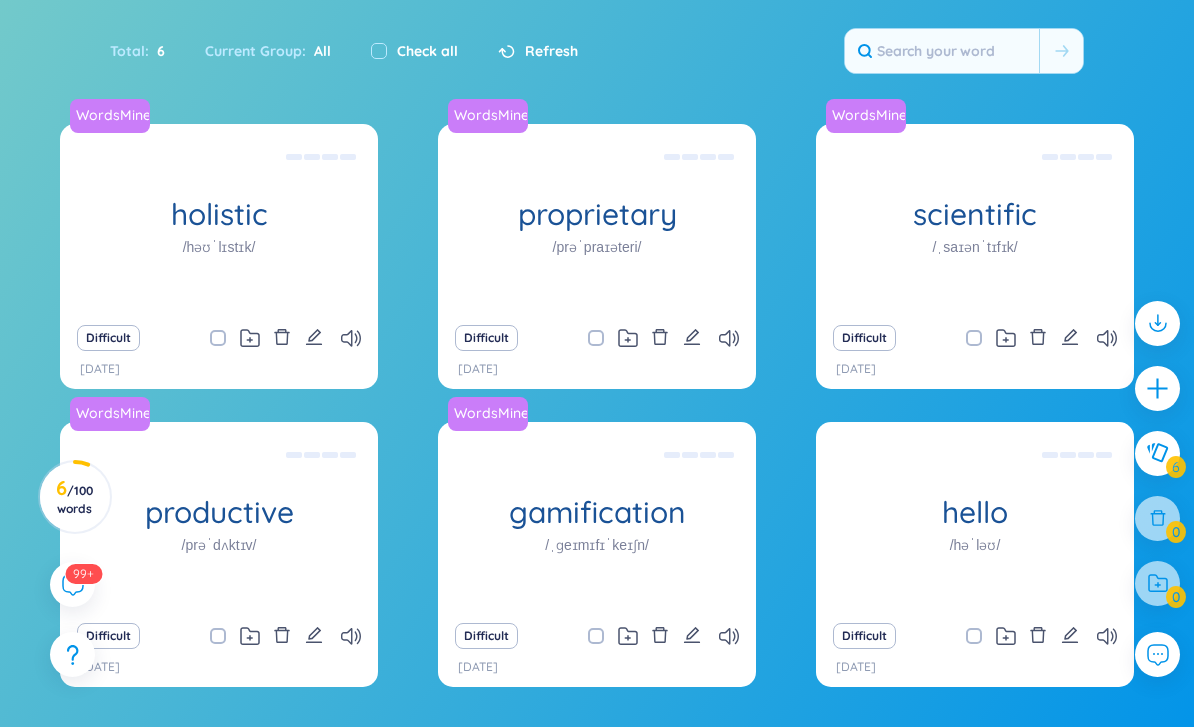 click on "Trò chơi hóa
Eg: The fitness app uses gamification to motivate users to exercise by awarding points and unlocking achievements for their progress." at bounding box center [219, 219] 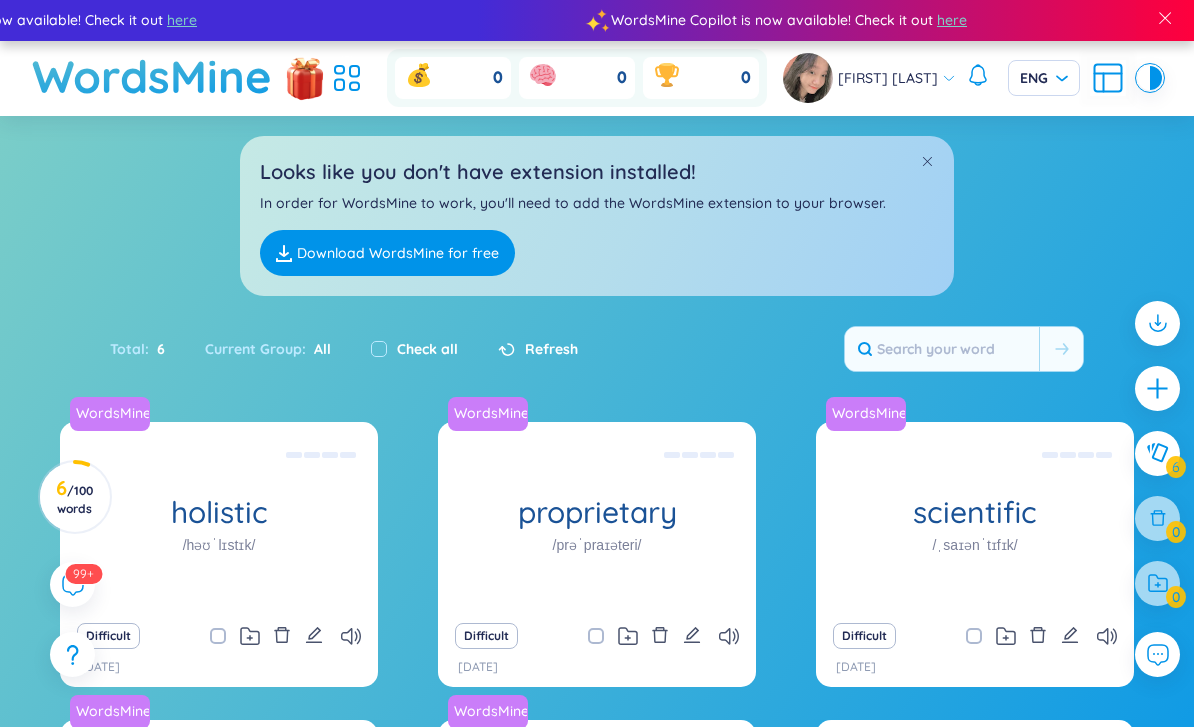 scroll, scrollTop: 0, scrollLeft: 0, axis: both 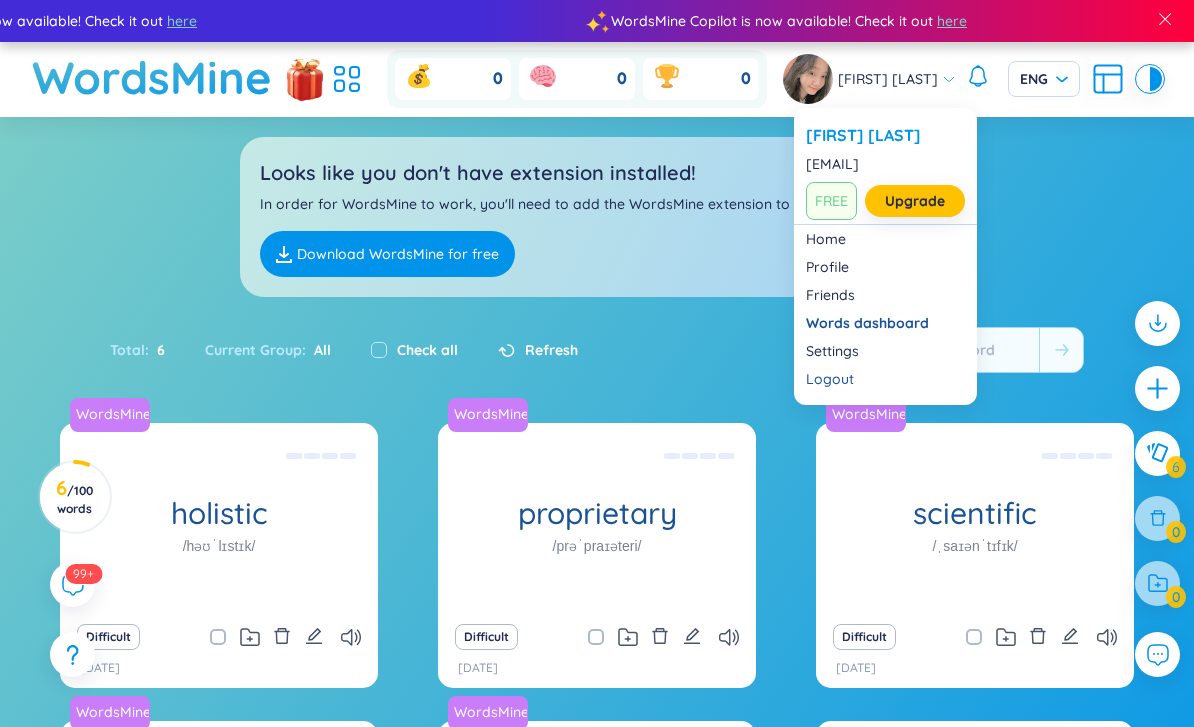 click on "Upgrade" at bounding box center (915, 201) 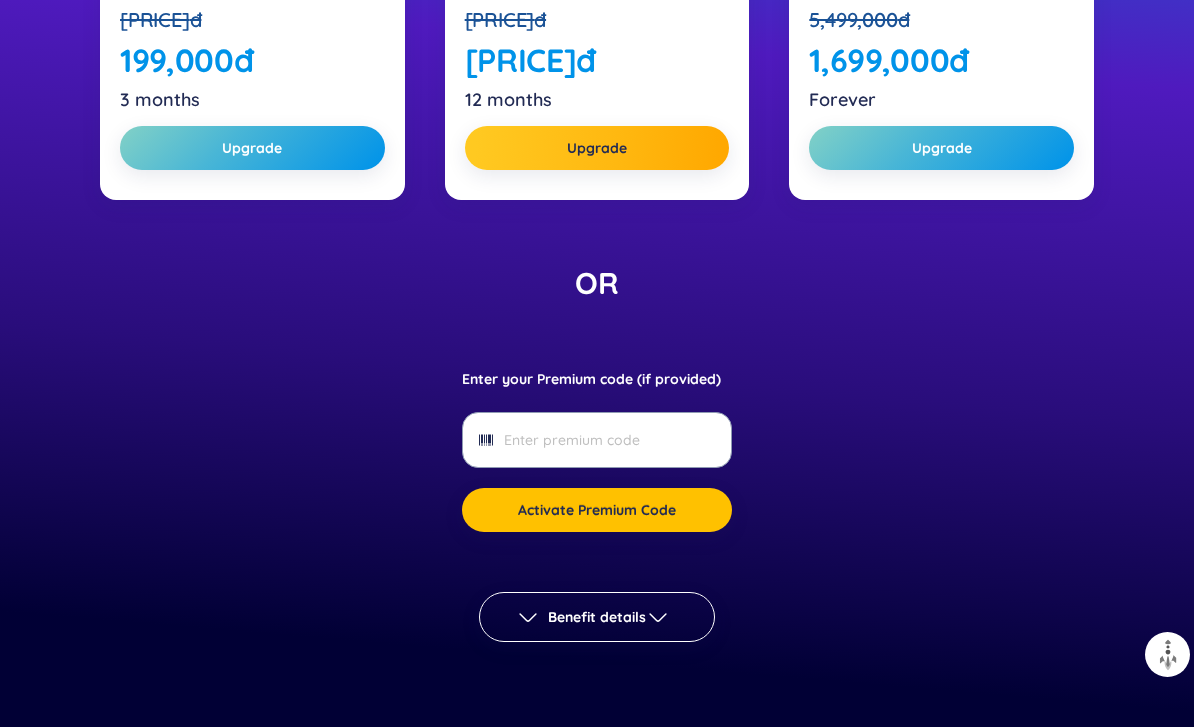 scroll, scrollTop: 623, scrollLeft: 0, axis: vertical 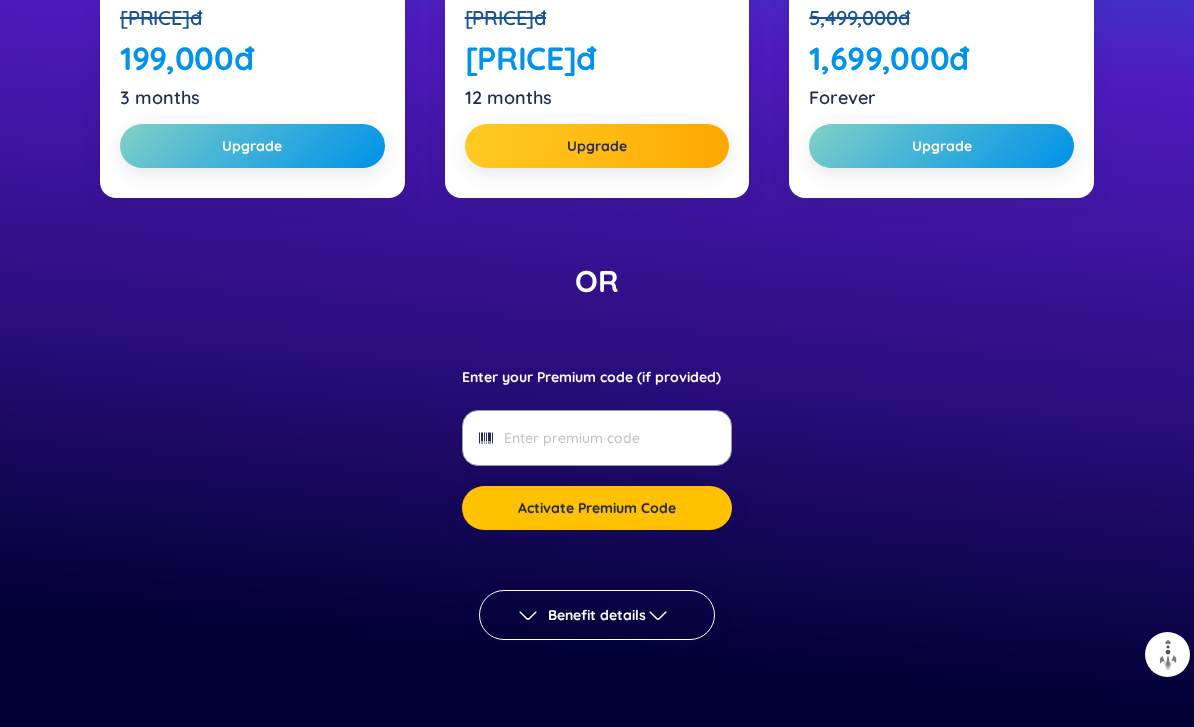 click on "Enter your Premium code (if provided)" at bounding box center (596, 438) 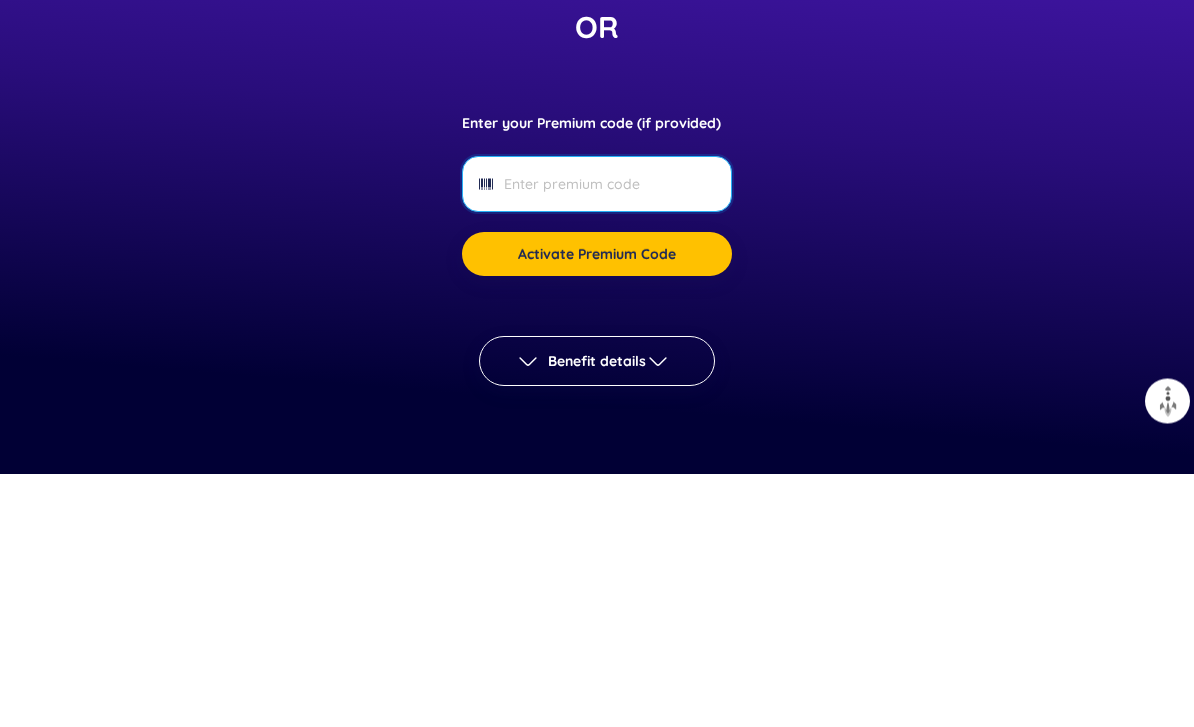 click on "Enter your Premium code (if provided)" at bounding box center (596, 438) 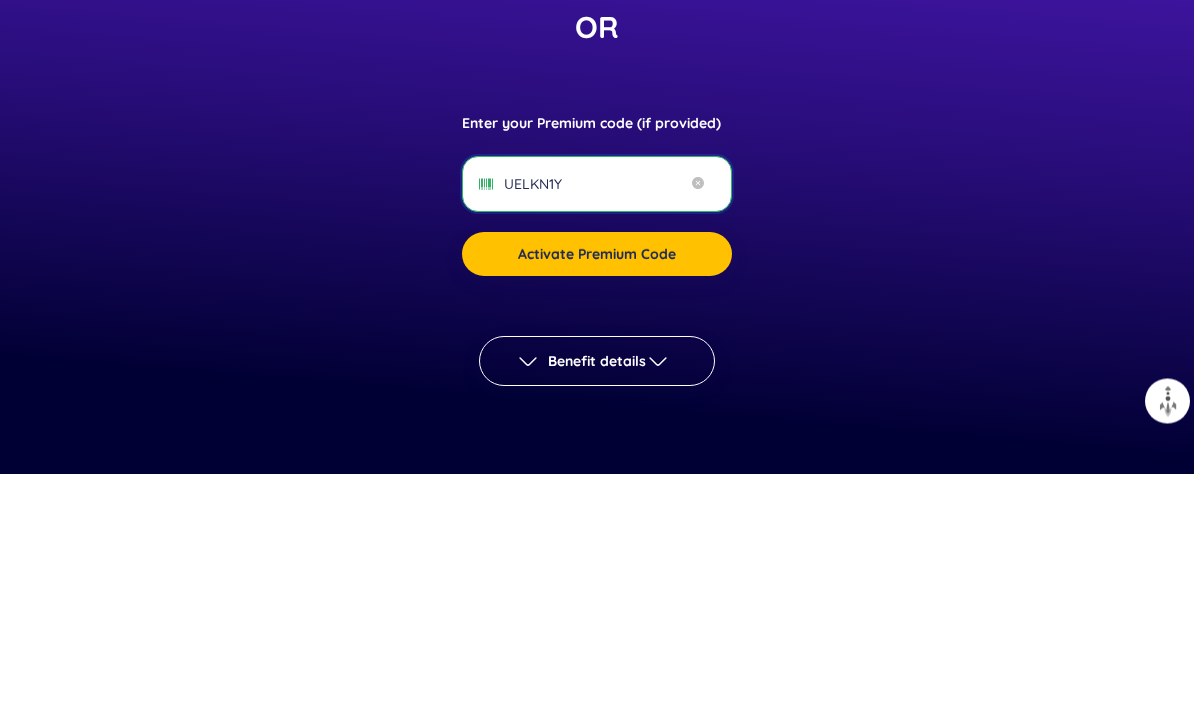 type on "UELKN1Y" 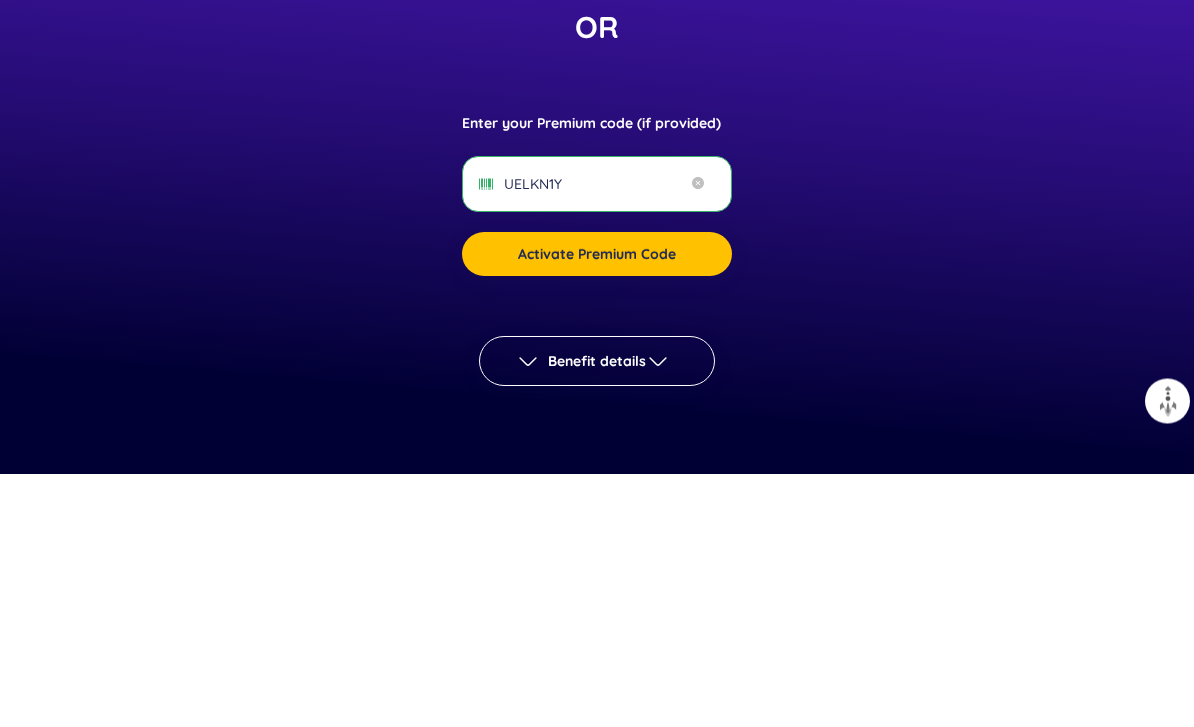 scroll, scrollTop: 877, scrollLeft: 0, axis: vertical 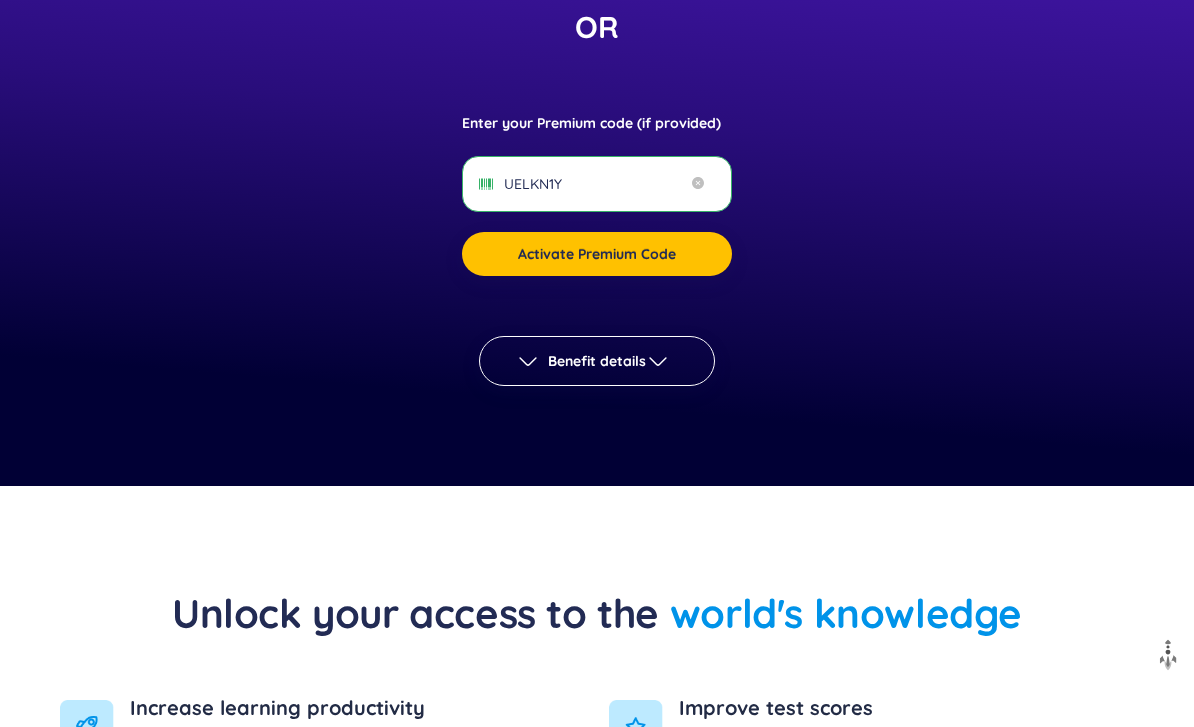 click on "Activate Premium Code" at bounding box center (597, 254) 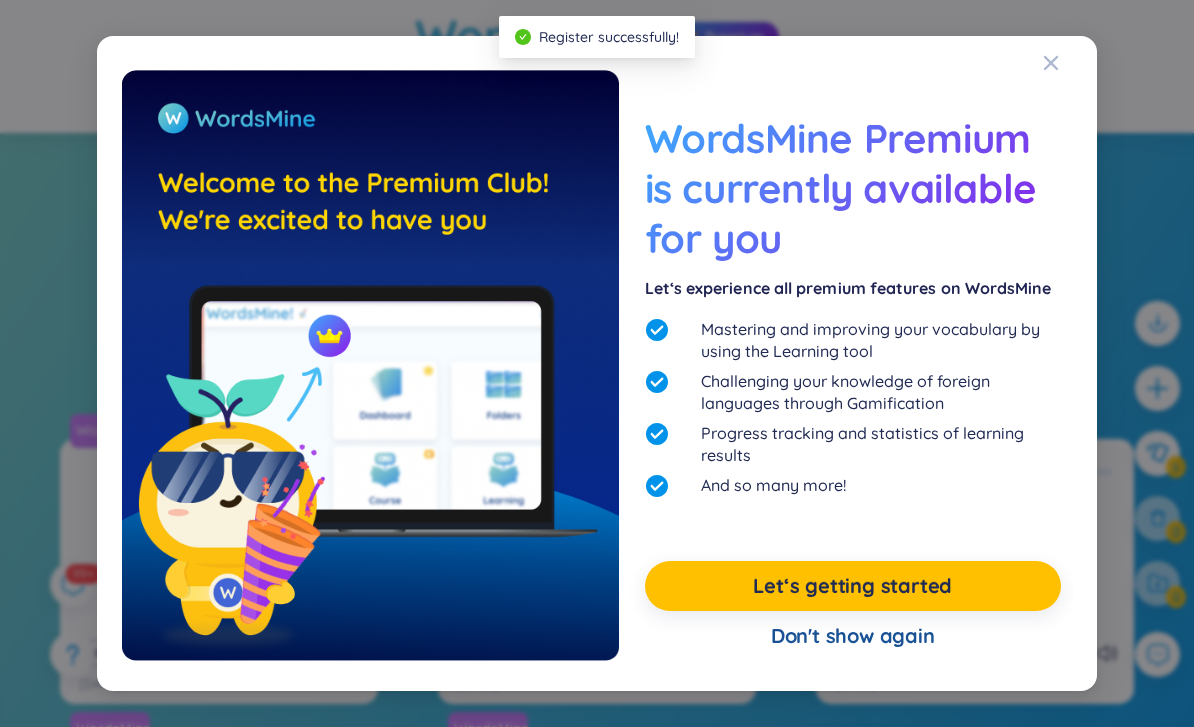 scroll, scrollTop: 0, scrollLeft: 0, axis: both 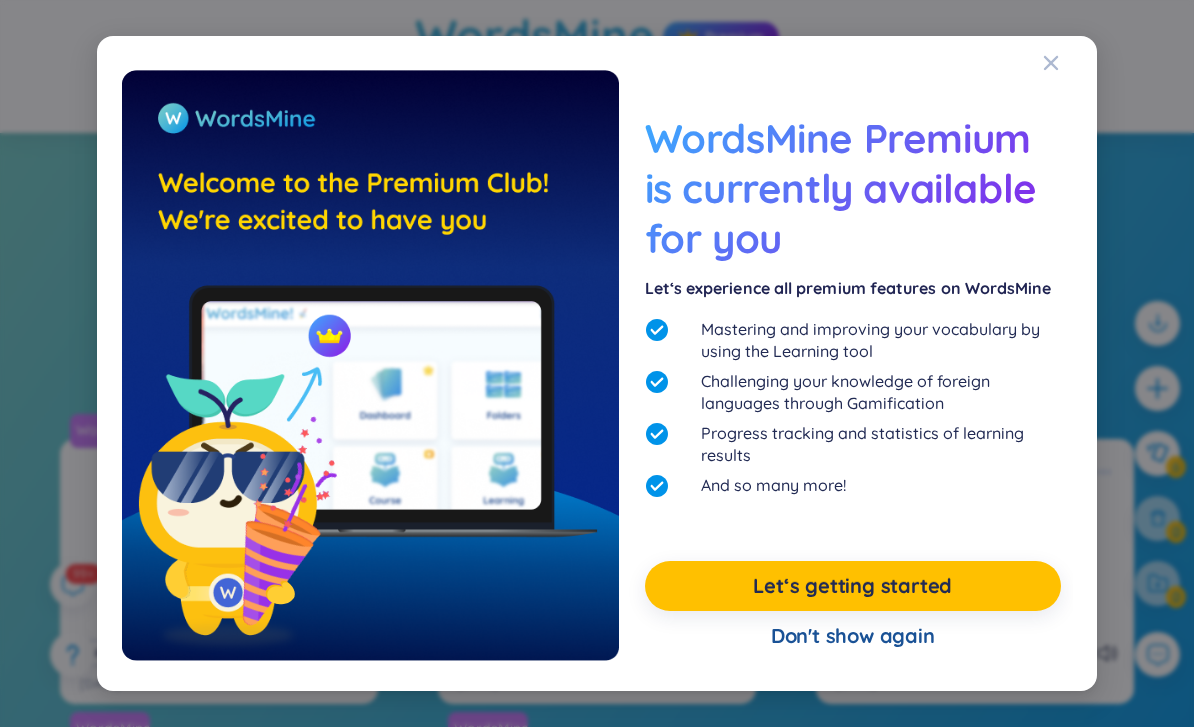 click on "Let‘s getting started" at bounding box center (852, 586) 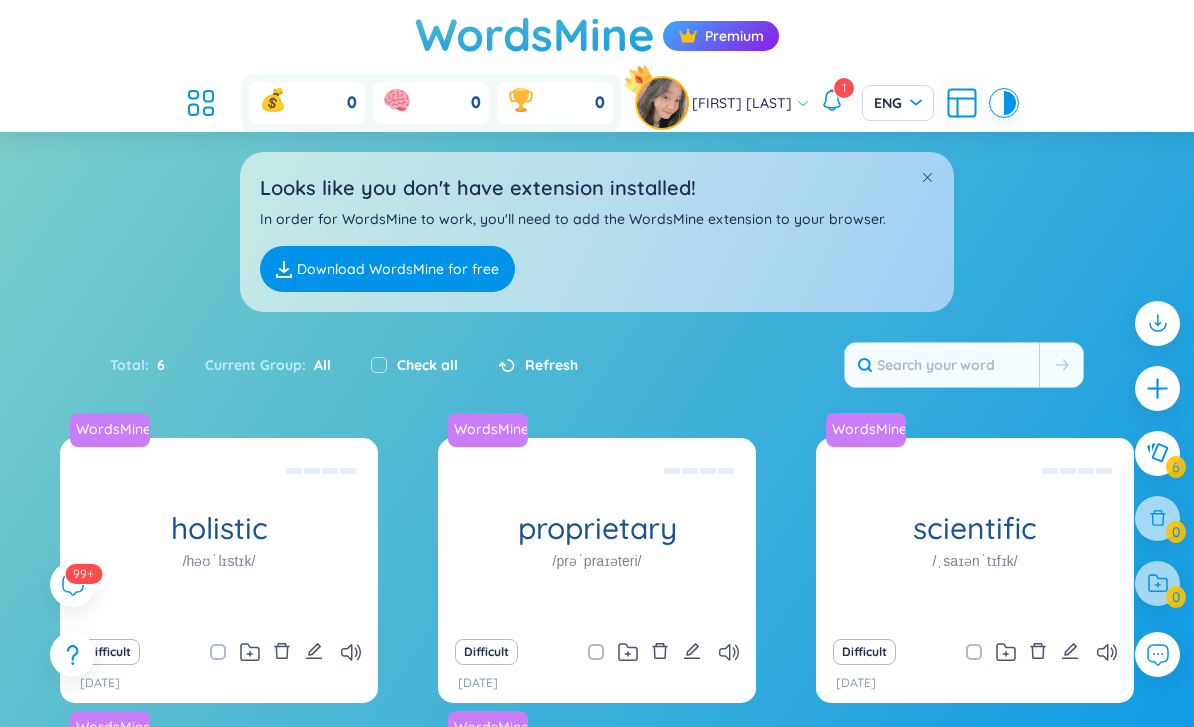 scroll, scrollTop: 19, scrollLeft: 0, axis: vertical 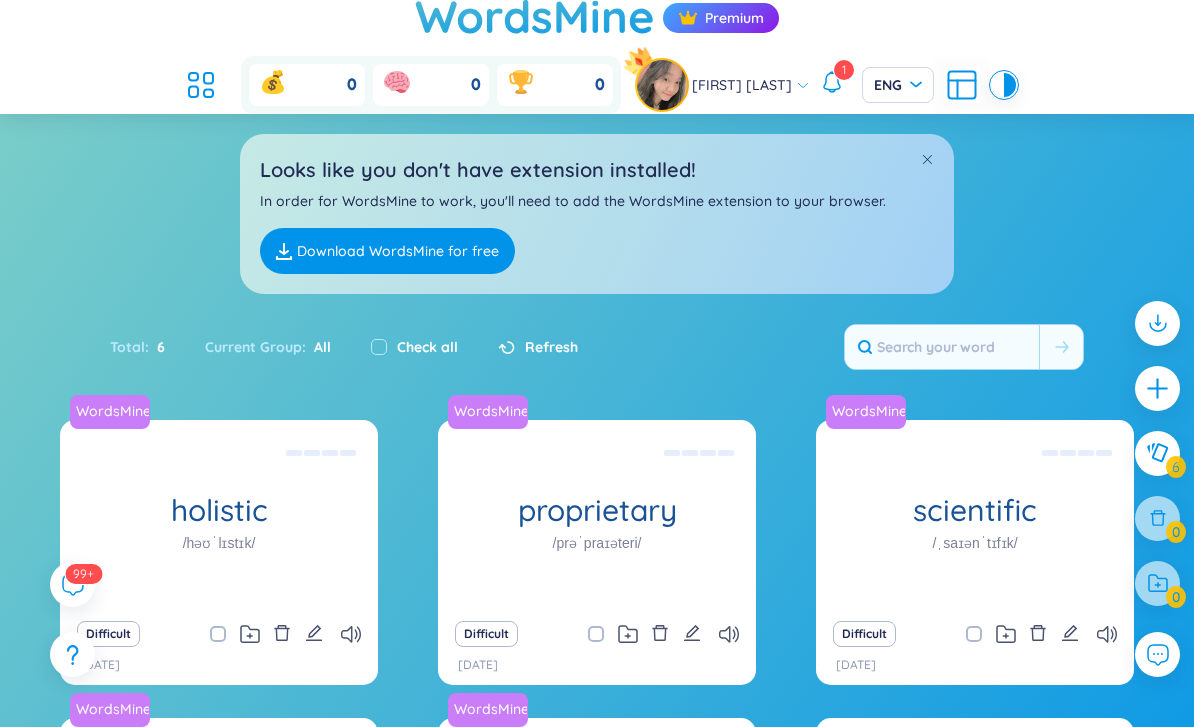 click at bounding box center [1157, 453] 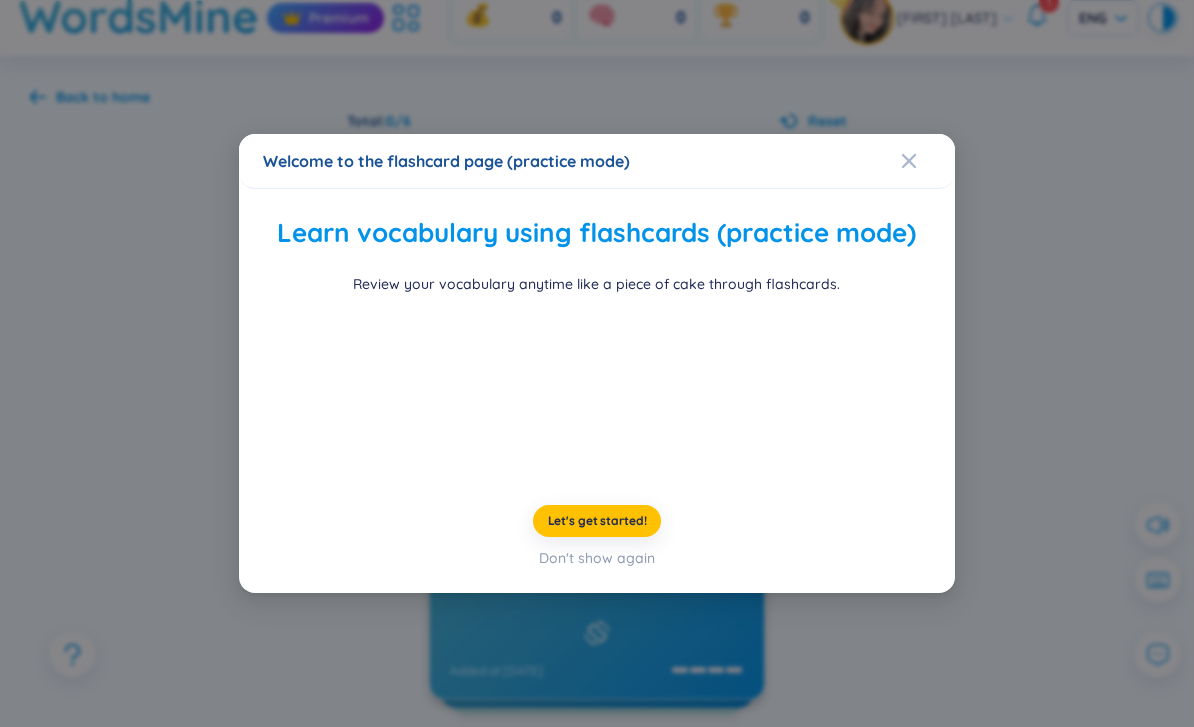 click on "Let's get started!" at bounding box center [597, 521] 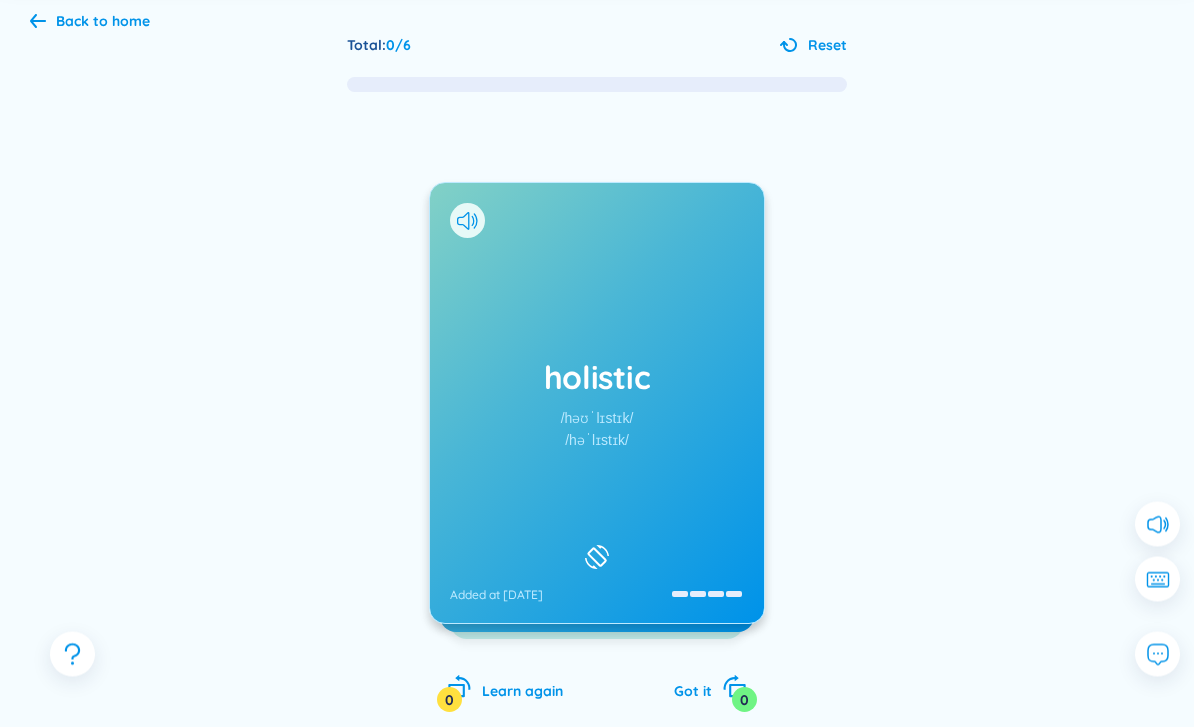 scroll, scrollTop: 125, scrollLeft: 0, axis: vertical 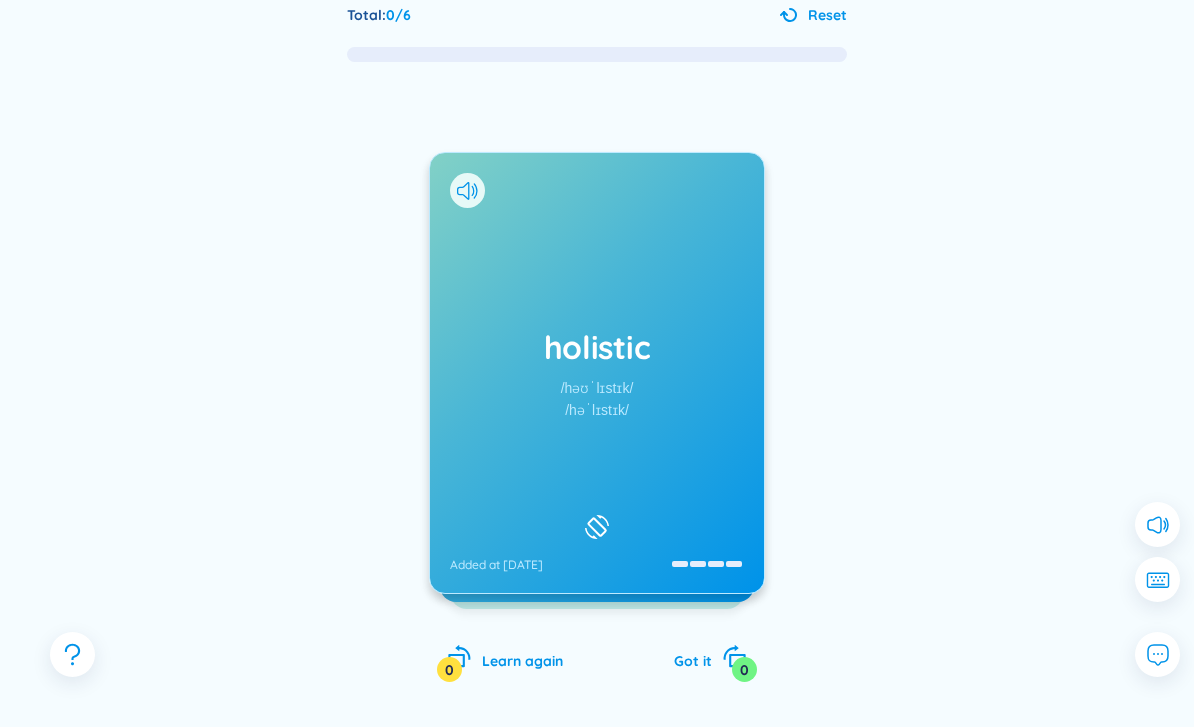 click on "holistic /həʊˈlɪstɪk/ /həˈlɪstɪk/ Added at [DATE]" at bounding box center [597, 373] 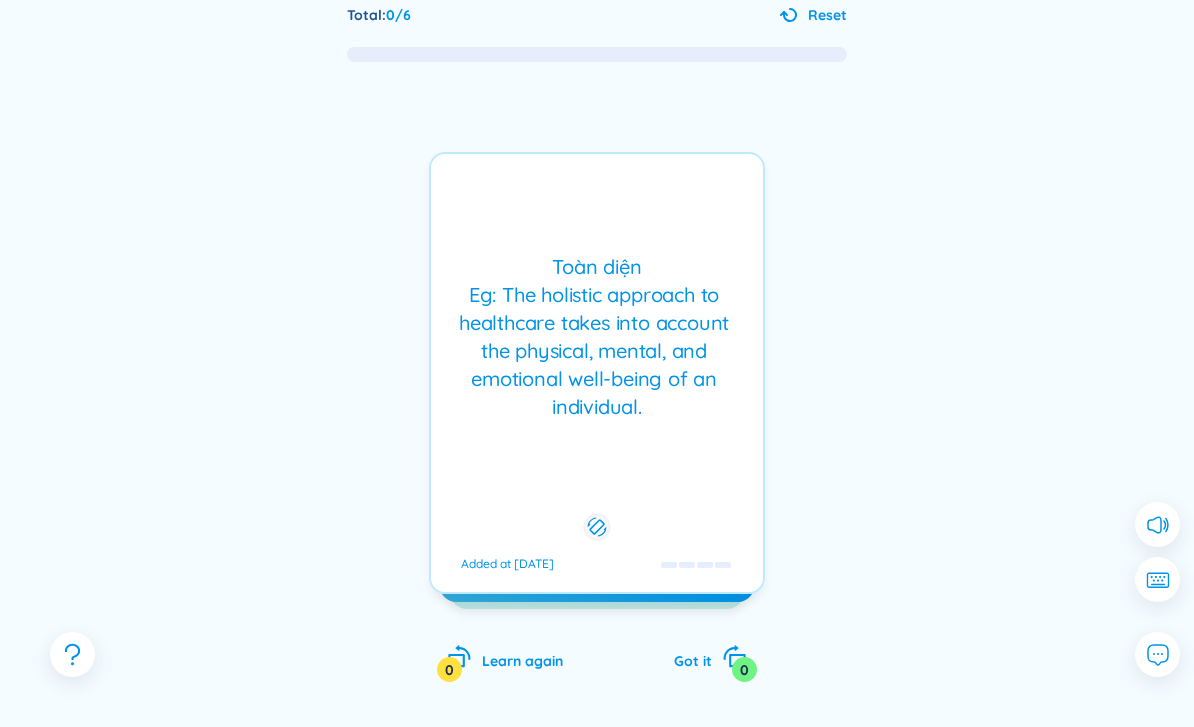 click on "Toàn diện
Eg: The holistic approach to healthcare takes into account the physical, mental, and emotional well-being of an individual. Added at [DATE]" at bounding box center (597, 373) 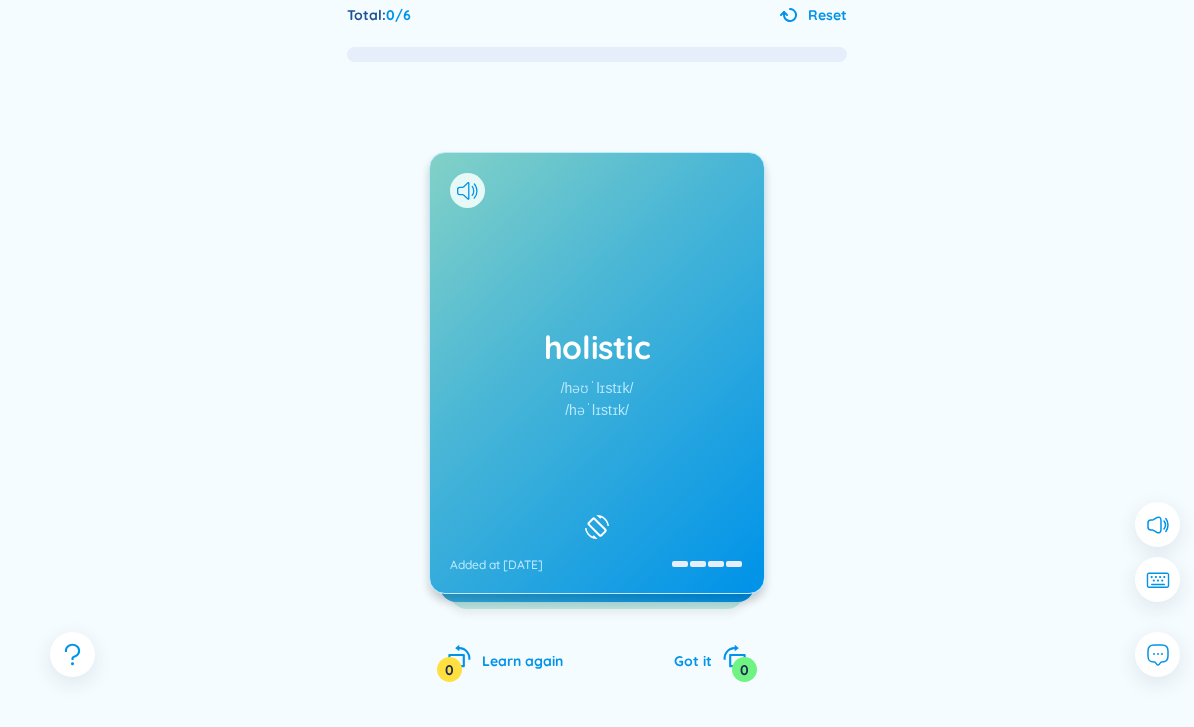 click on "Got it 0" at bounding box center [710, 658] 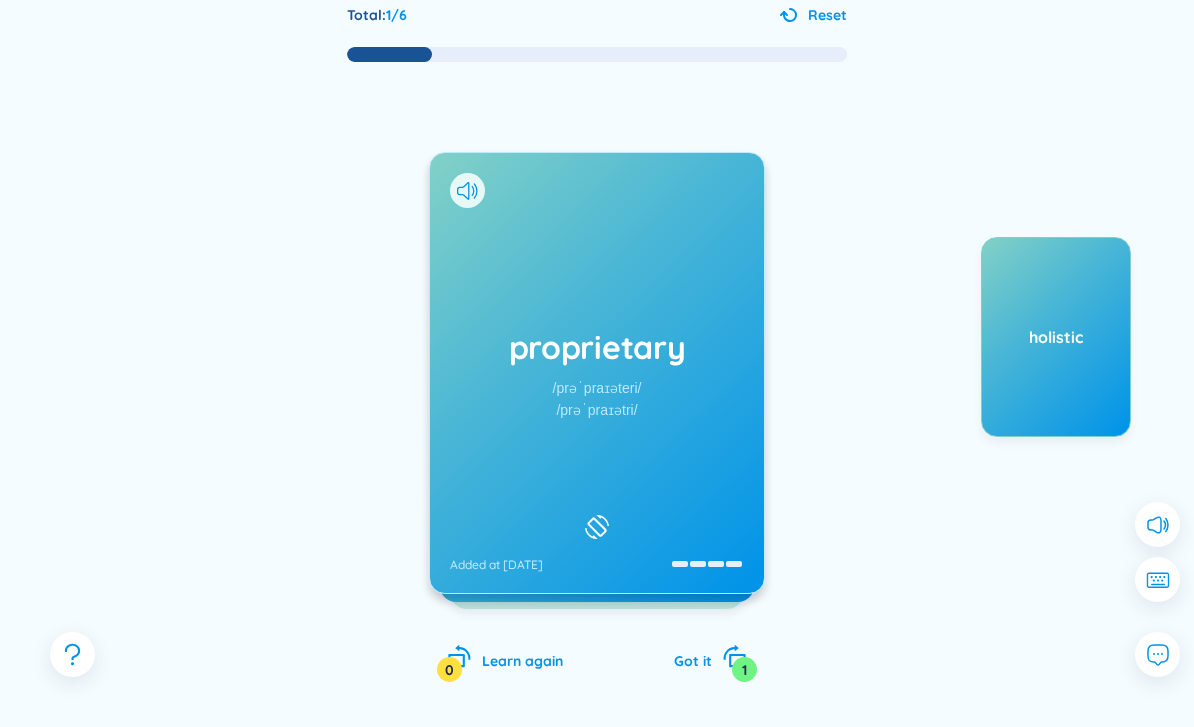 click on "holistic" at bounding box center (1056, 337) 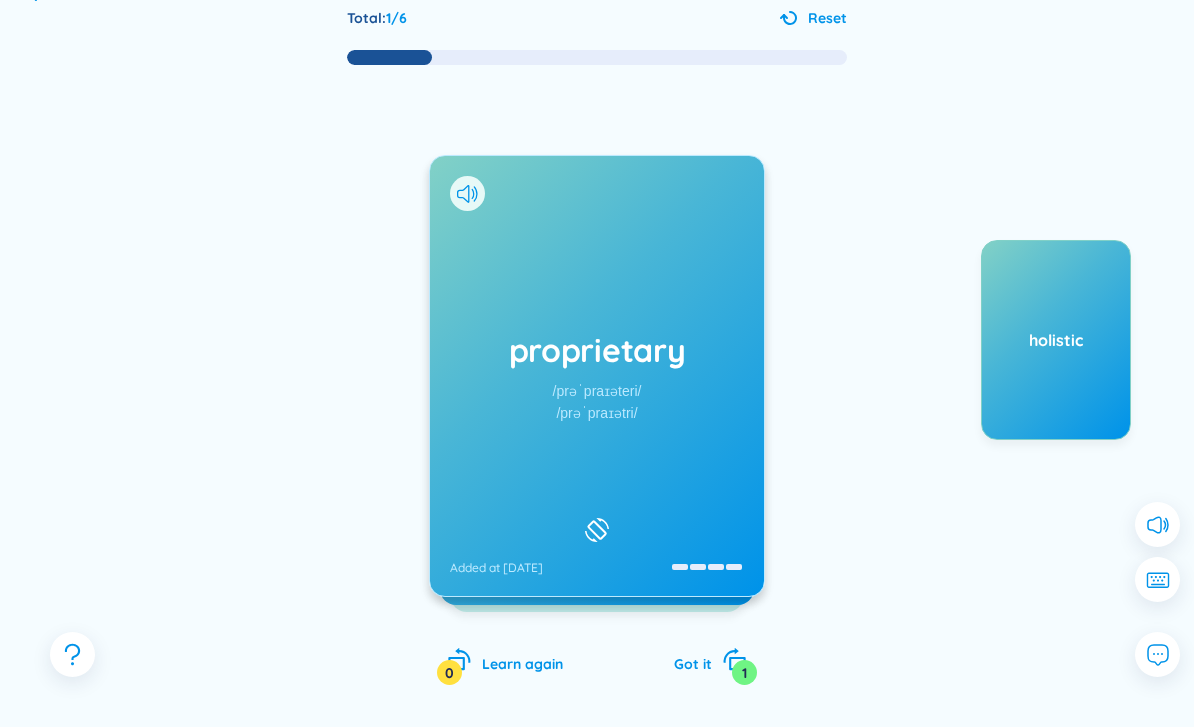 click on "Learn again" at bounding box center [522, 664] 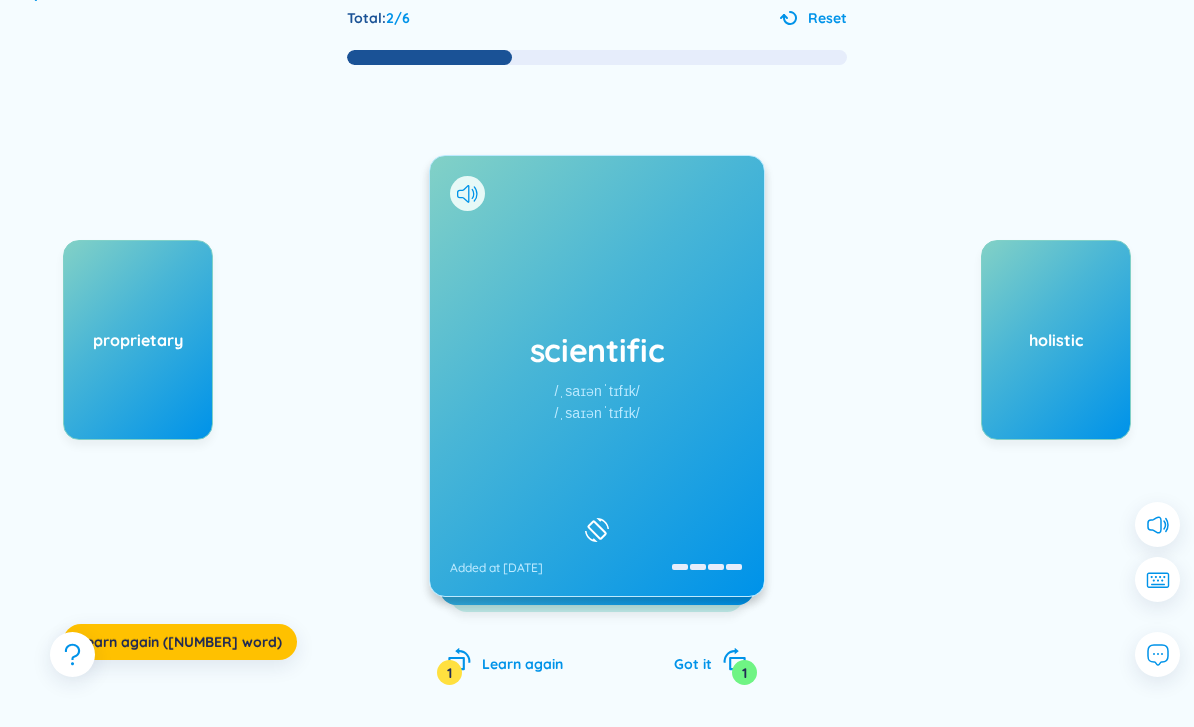 click on "scientific /ˌsaɪənˈtɪfɪk/ /ˌsaɪənˈtɪfɪk/ Added at [MM]/[DD]/[YYYY]" at bounding box center (597, 376) 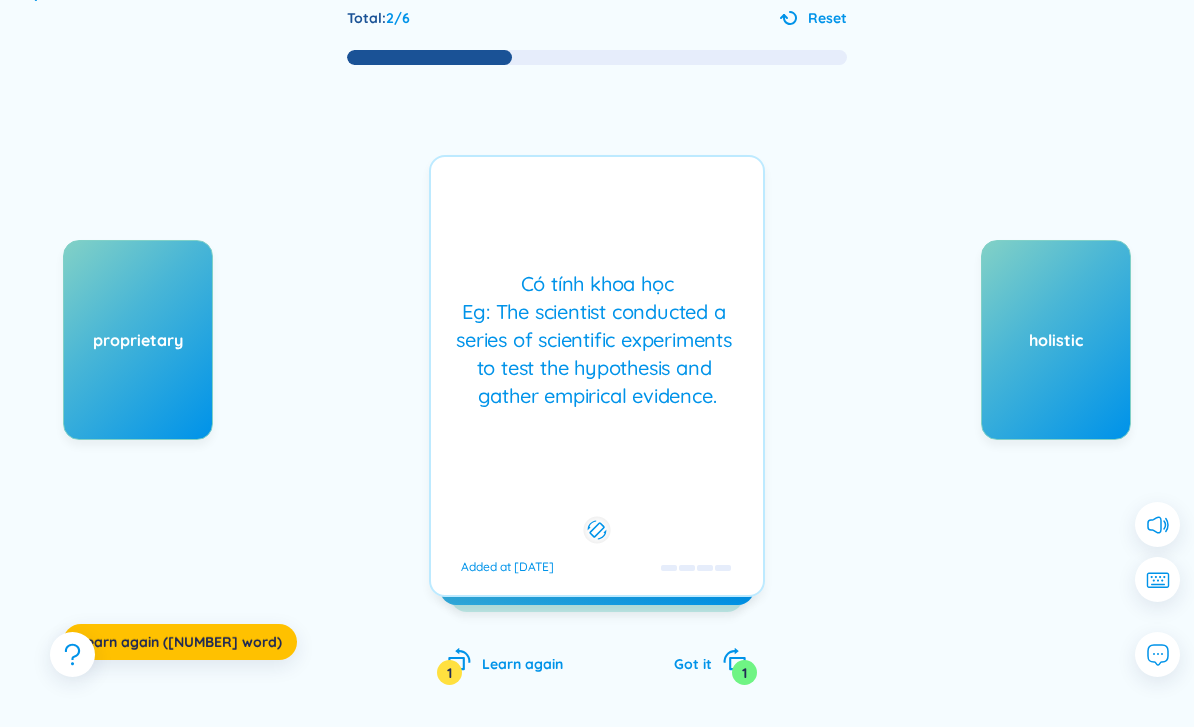 click on "Có tính khoa học
Eg: The scientist conducted a series of scientific experiments to test the hypothesis and gather empirical evidence." at bounding box center (597, 340) 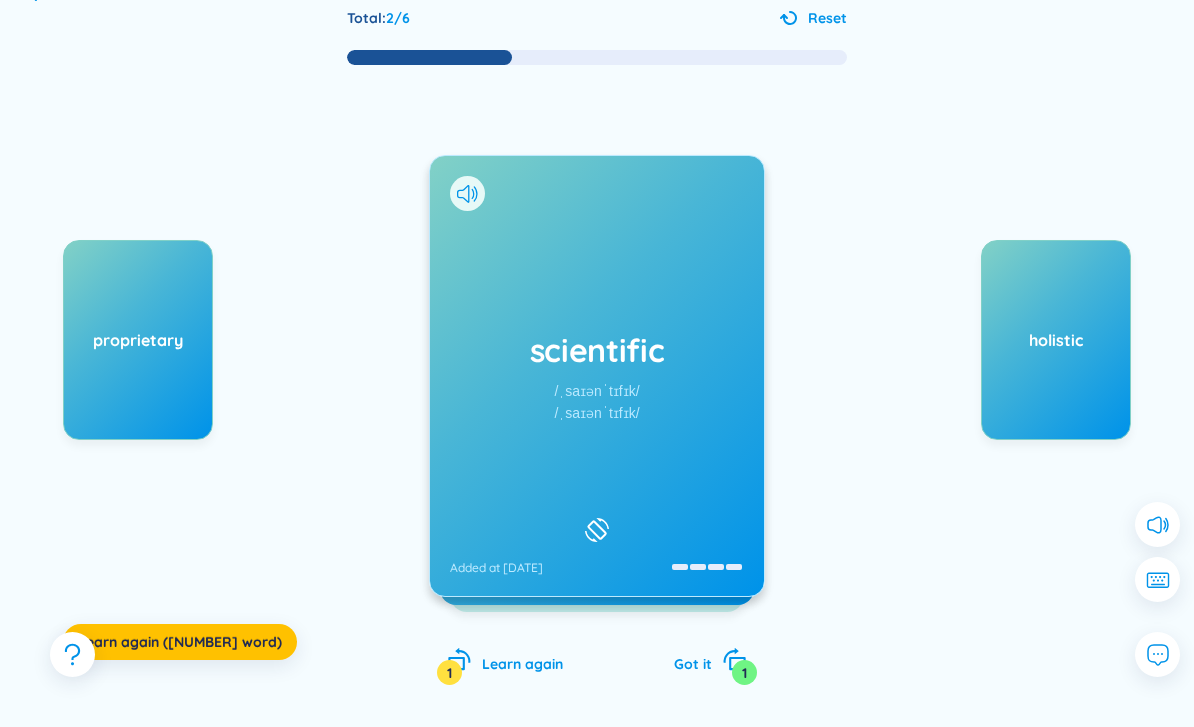 click at bounding box center [731, 655] 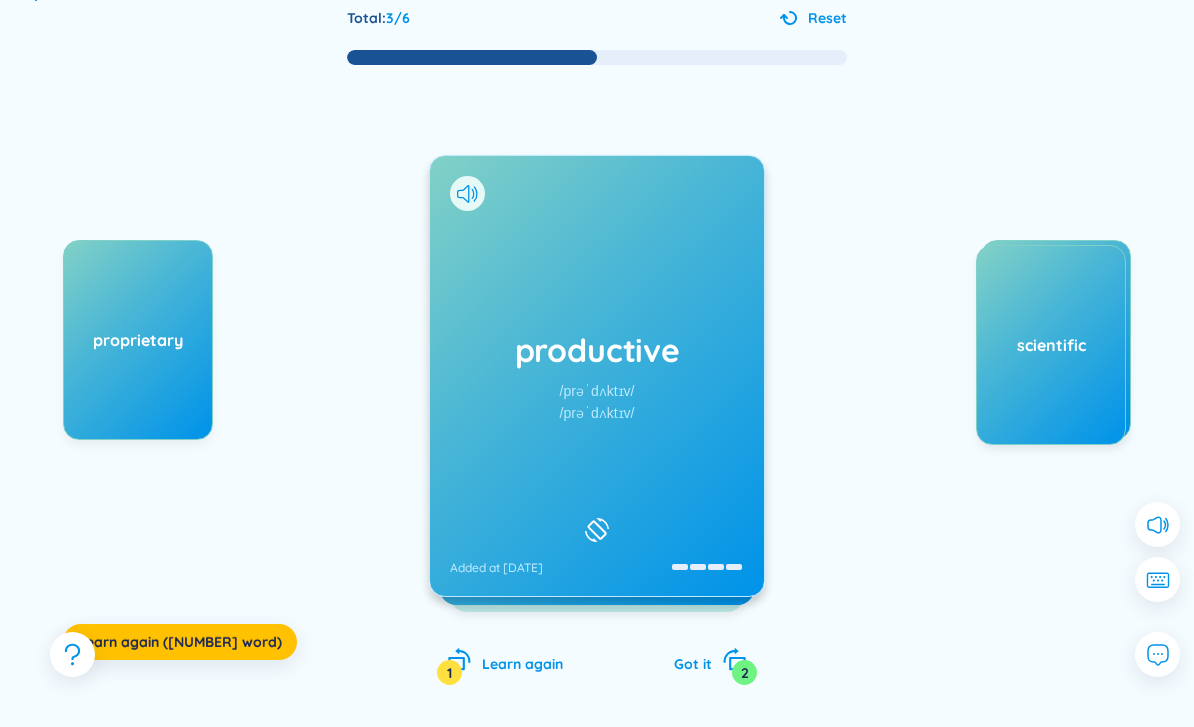 click on "Got it 2" at bounding box center [710, 661] 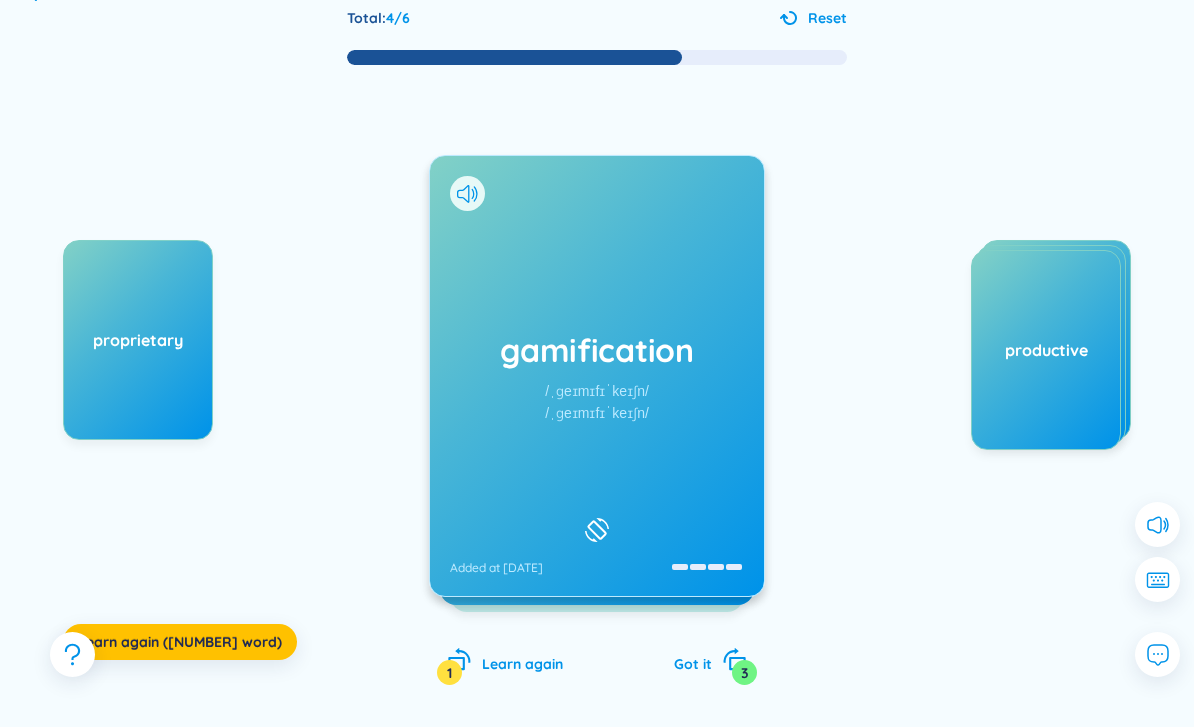 click on "gamification /ˌɡeɪmɪfɪˈkeɪʃn/ /ˌɡeɪmɪfɪˈkeɪʃn/ Added at [DATE]" at bounding box center [597, 376] 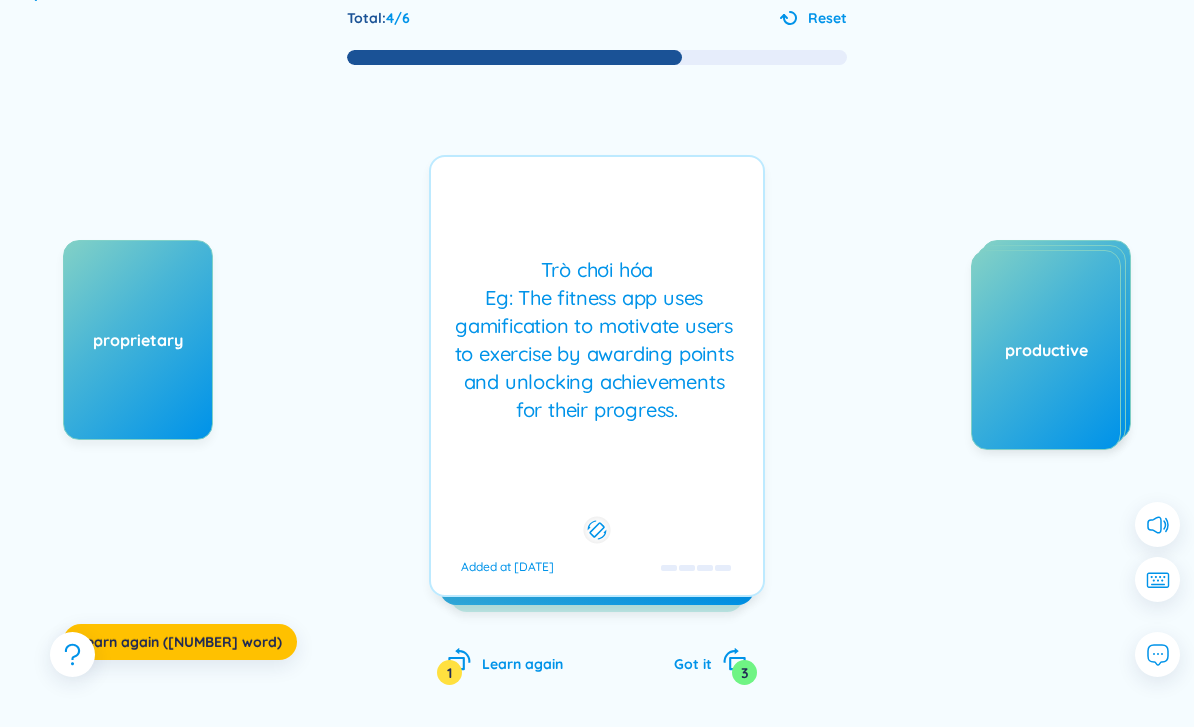 click on "Trò chơi hóa
Eg: The fitness app uses gamification to motivate users to exercise by awarding points and unlocking achievements for their progress." at bounding box center [597, 340] 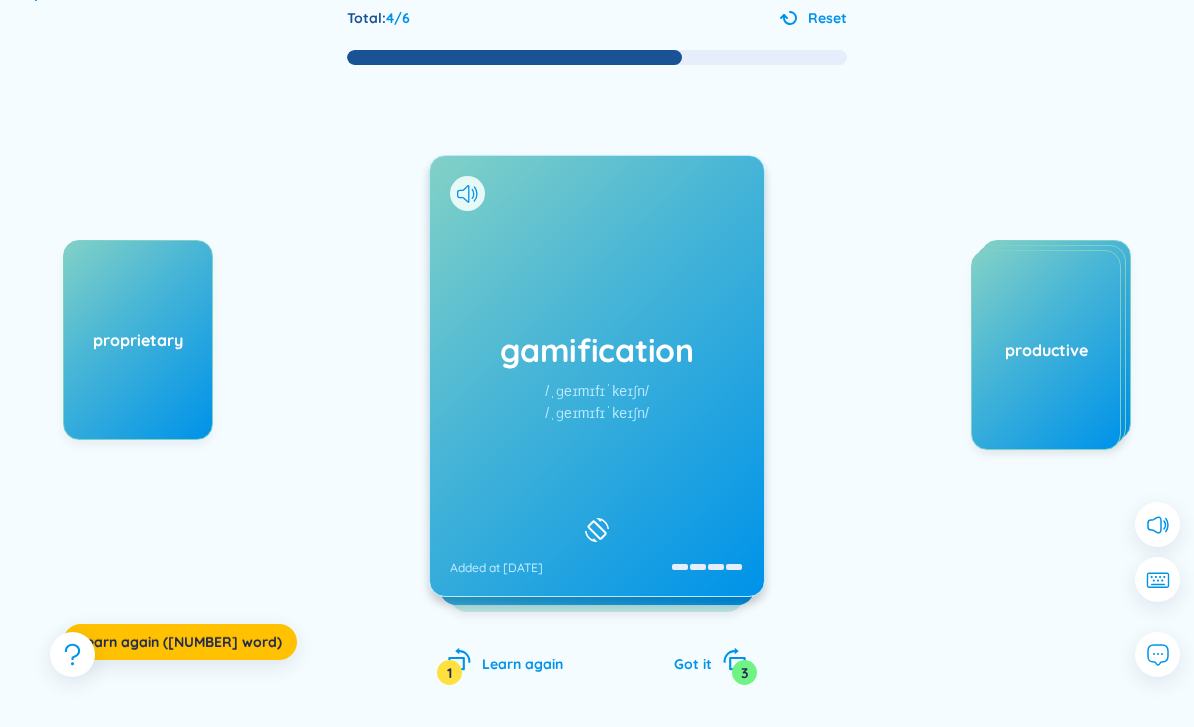 click on "gamification /ˌɡeɪmɪfɪˈkeɪʃn/ /ˌɡeɪmɪfɪˈkeɪʃn/ Added at [DATE]" at bounding box center (597, 376) 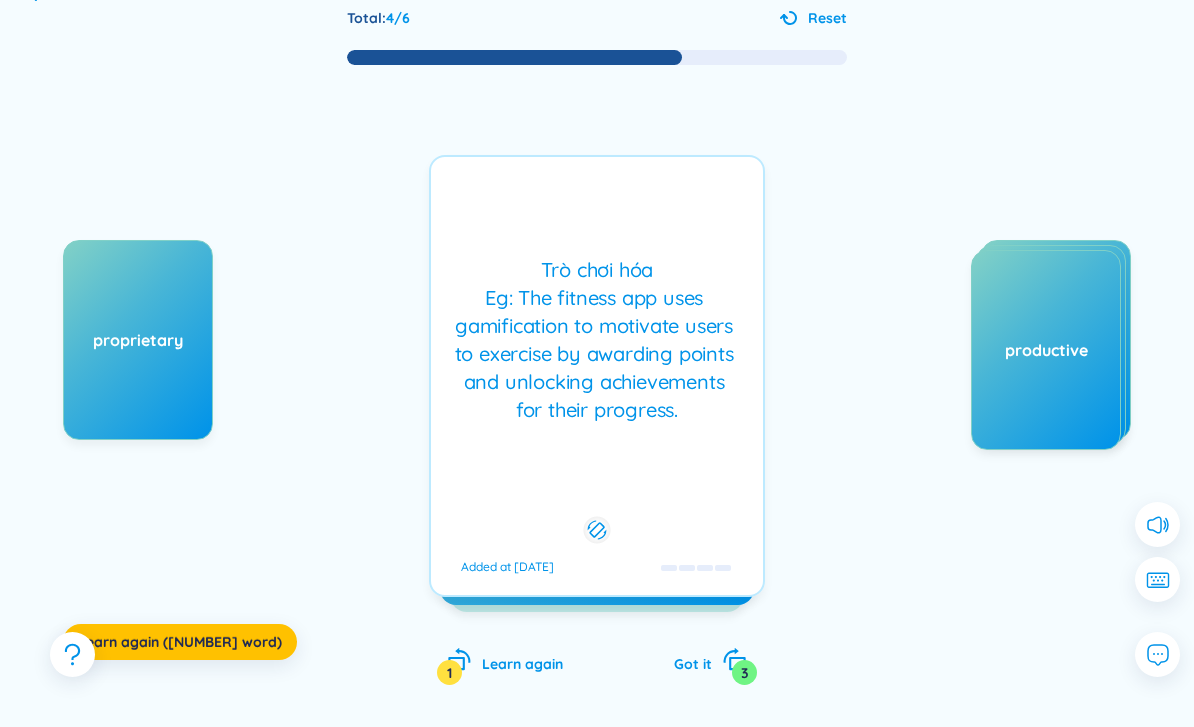 click on "Trò chơi hóa
Eg: The fitness app uses gamification to motivate users to exercise by awarding points and unlocking achievements for their progress. Added at [DATE]" at bounding box center (597, 376) 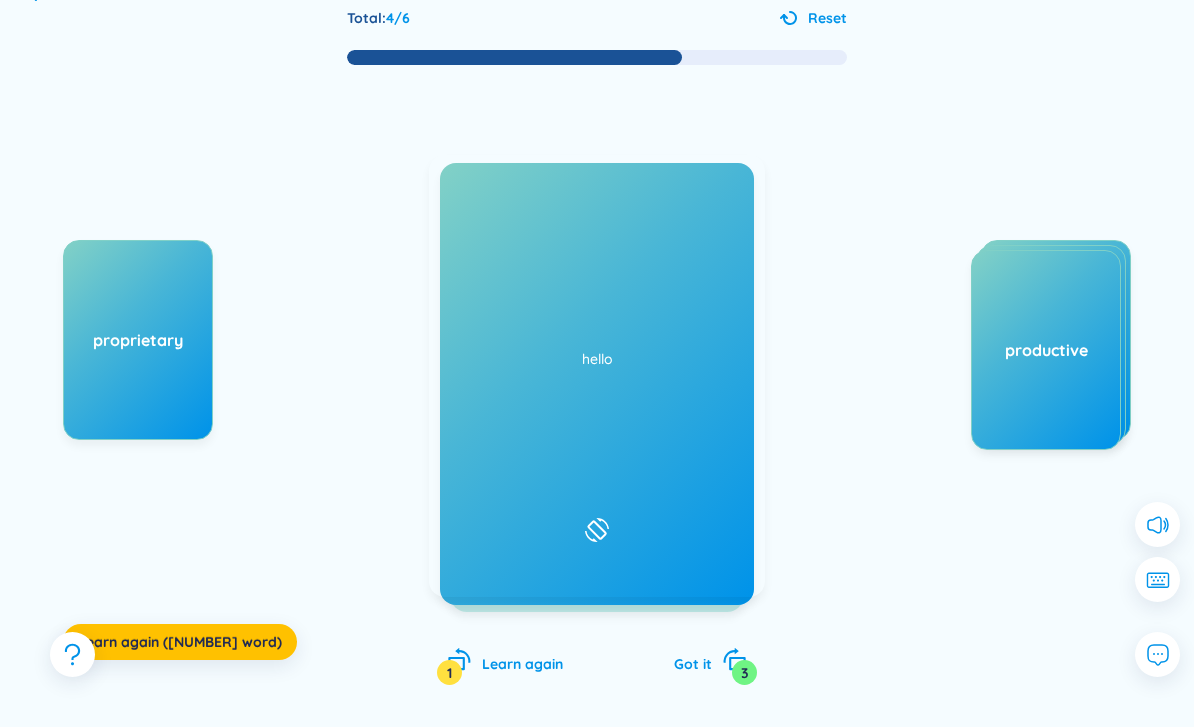 click on "Got it" at bounding box center (693, 664) 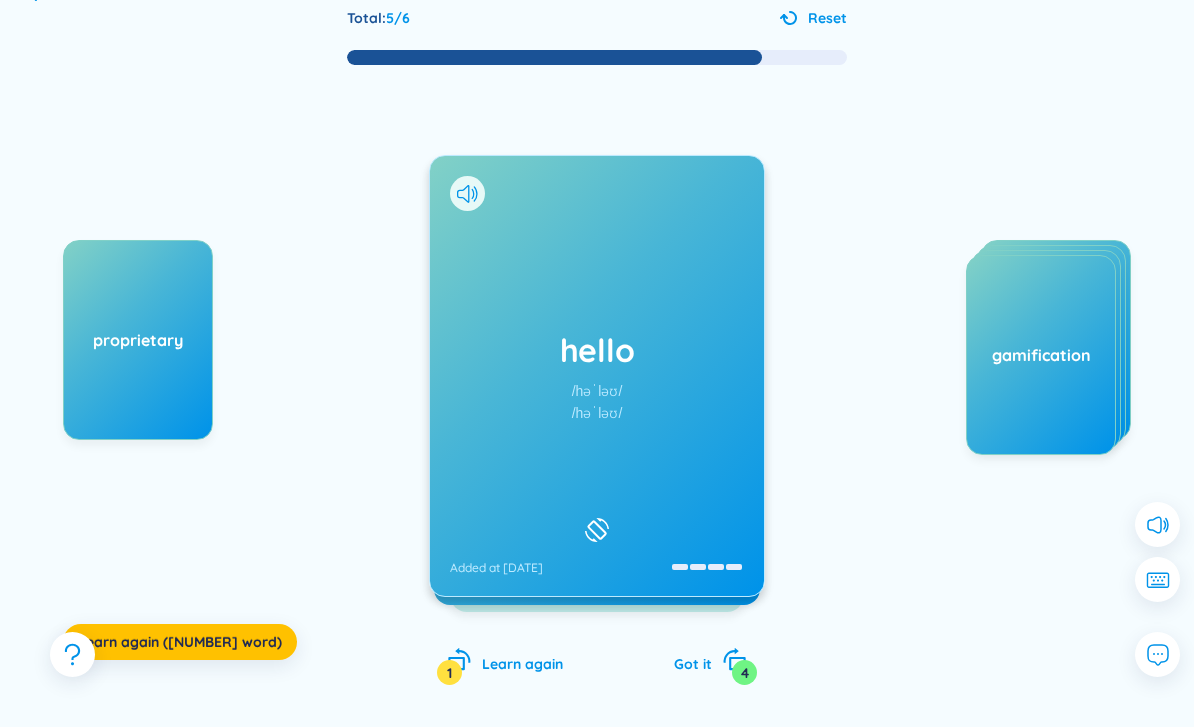 click on "hello /həˈləʊ/ /həˈləʊ/ Added at [DATE]" at bounding box center [597, 376] 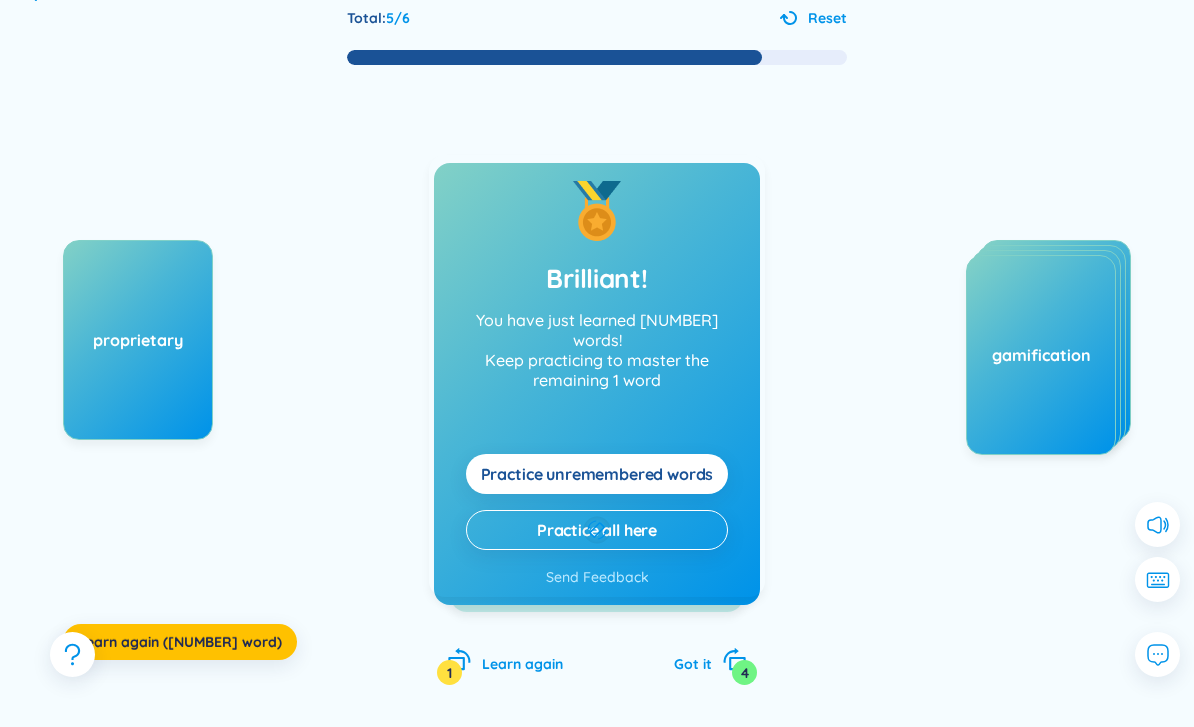click on "Xin chào
Eg: Hello how are you? (Xin chào, bạn có khỏe không?)
Used as a greeting or to begin a phone conversation.
Eg: hello there, Katie!" at bounding box center (597, 340) 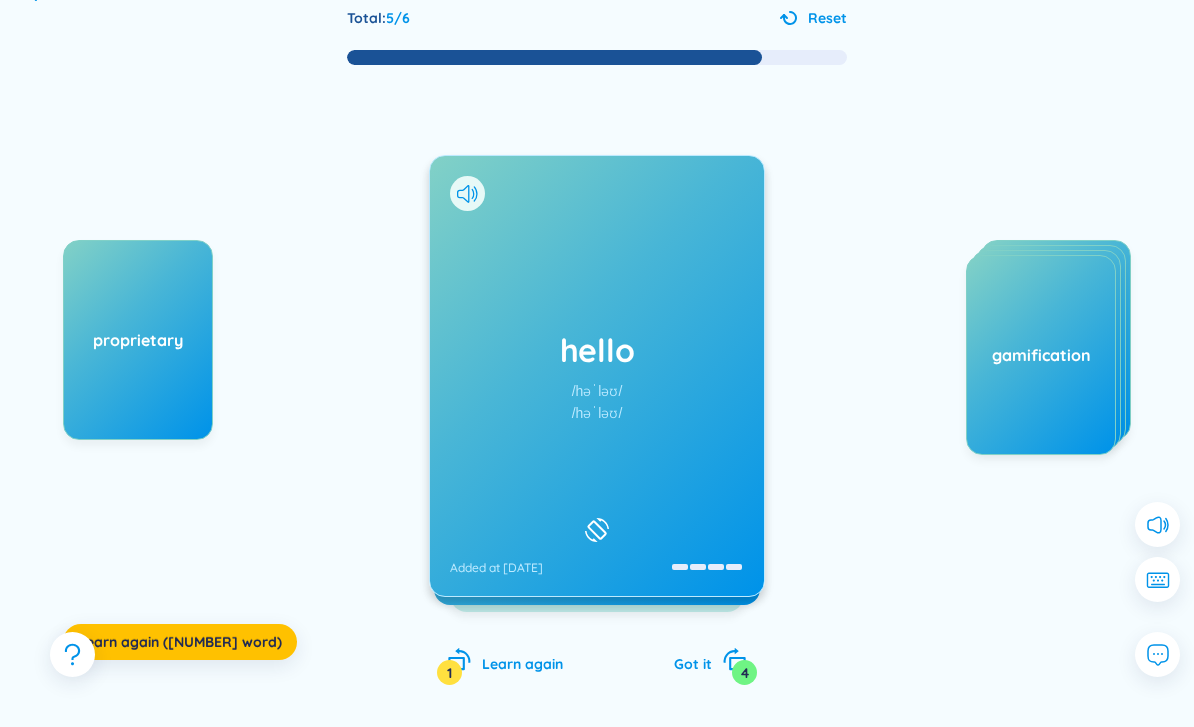 click on "Got it [NUMBER]" at bounding box center (710, 661) 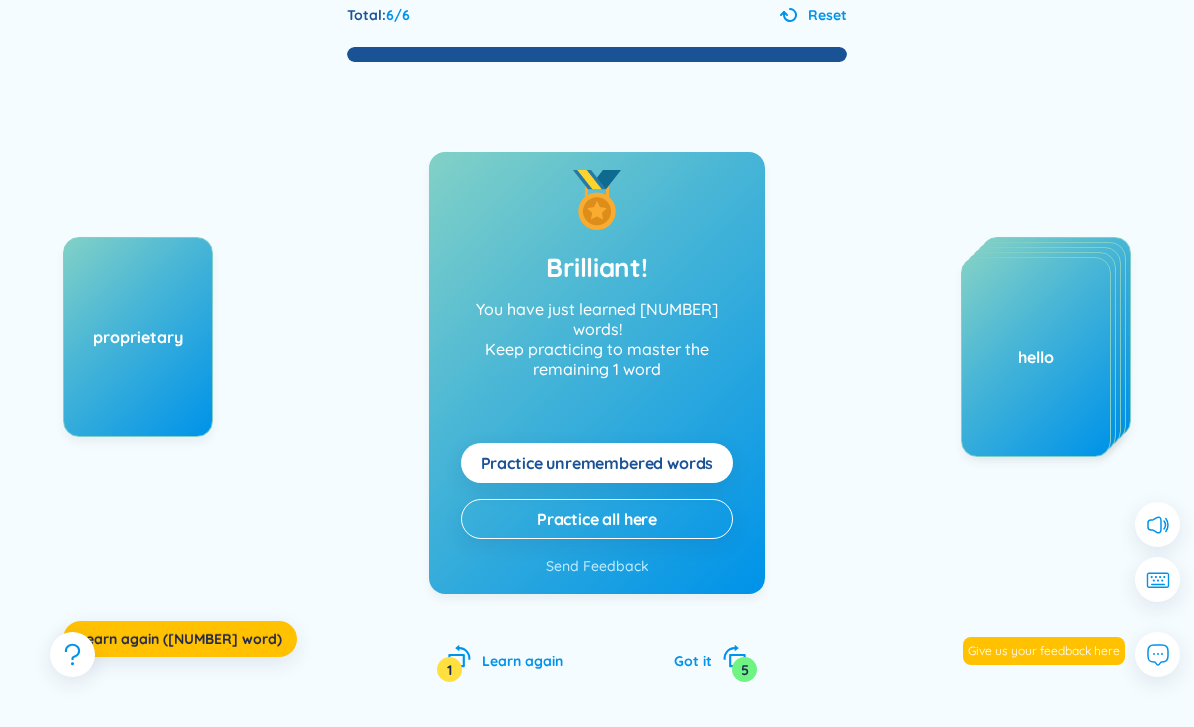 scroll, scrollTop: 0, scrollLeft: 0, axis: both 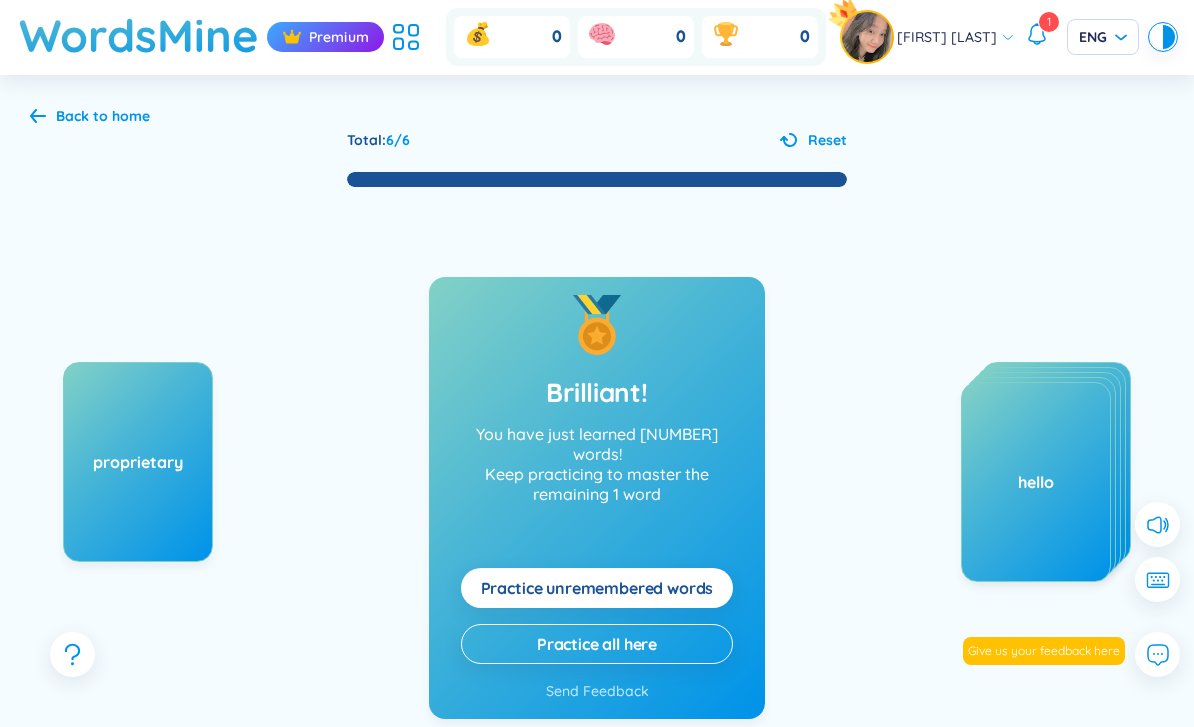 click on "Back to home" at bounding box center [90, 116] 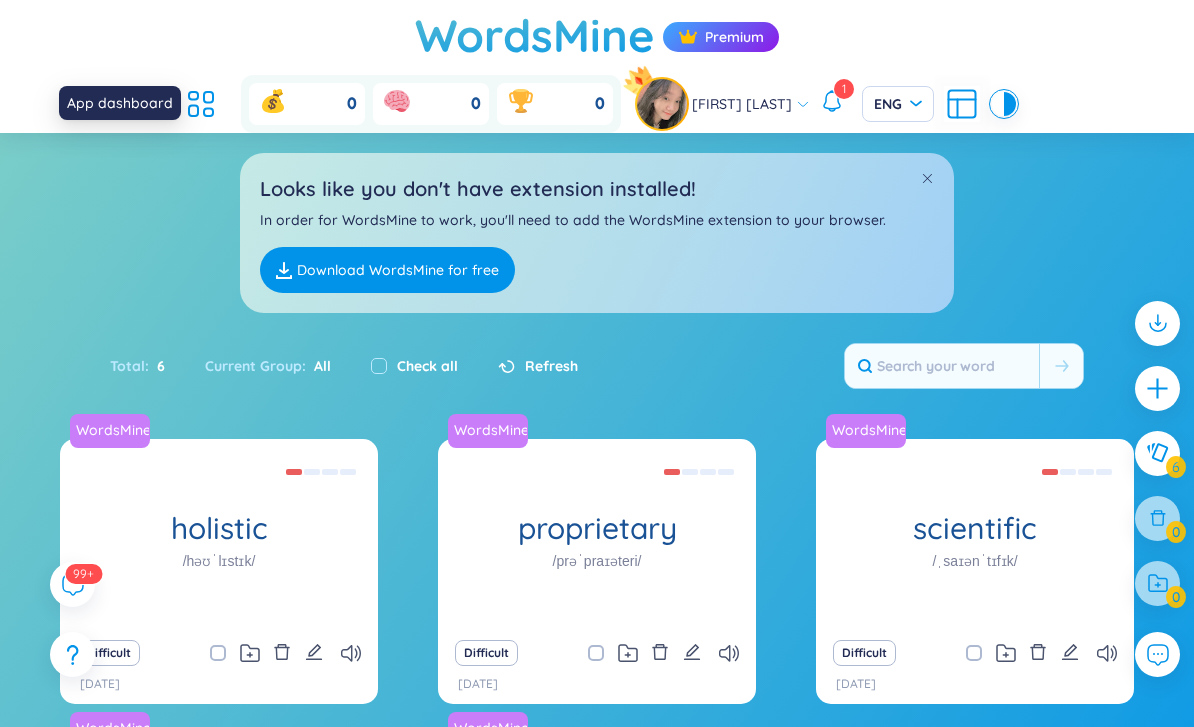 click at bounding box center (193, 110) 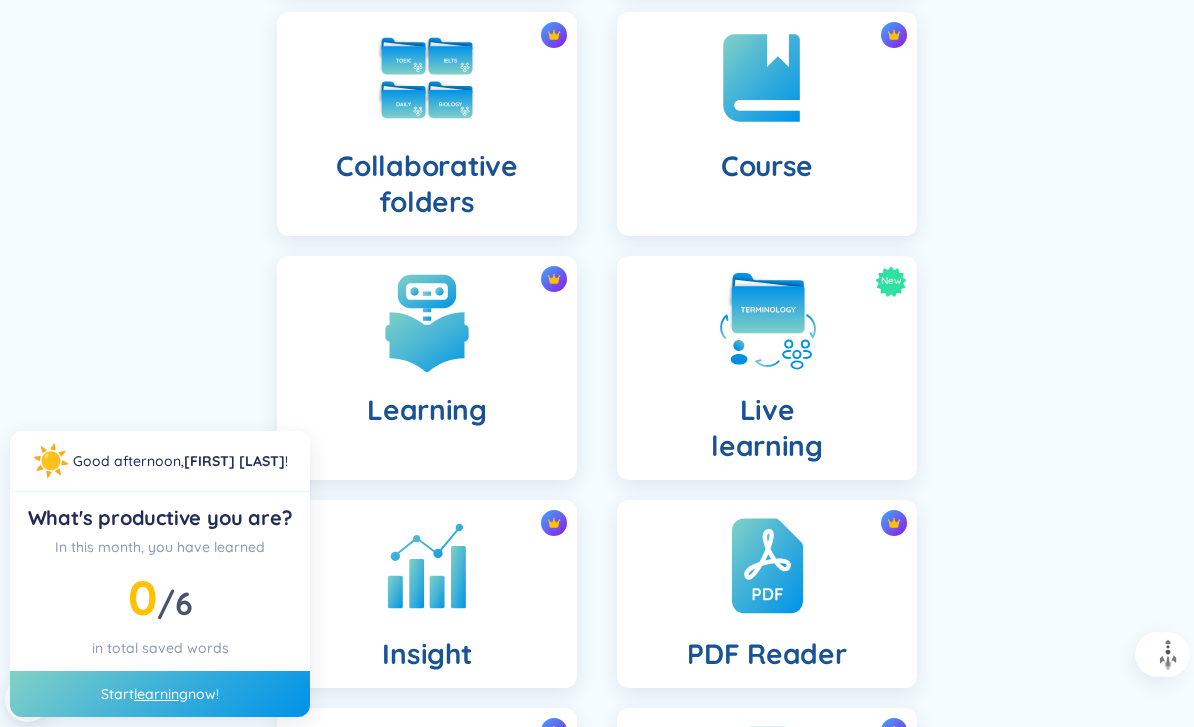 scroll, scrollTop: 0, scrollLeft: 0, axis: both 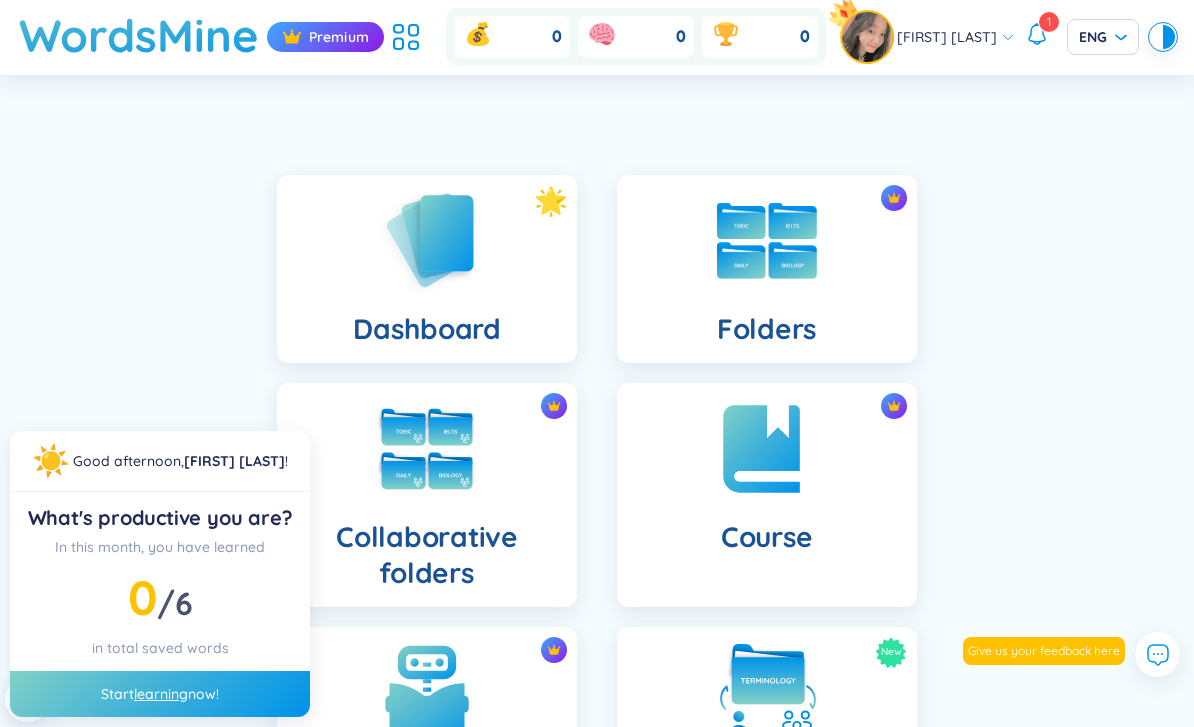 click at bounding box center [406, 37] 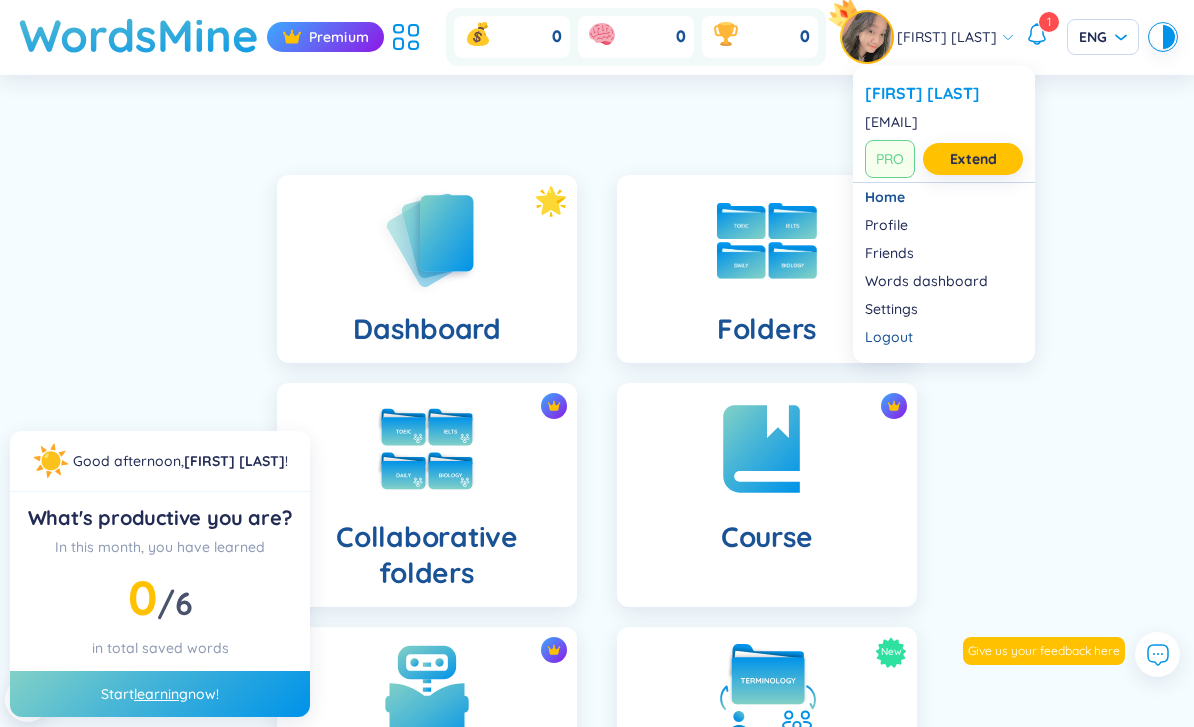 click on "Dashboard Folders Collaborative folders Course Learning New Live learning Insight PDF Reader PDF List Image to vocabulary Good afternoon , Trang Xuân ! How productive you are? In this month, you have learned 0 / 6 in total saved words Start learning now!" at bounding box center (597, 749) 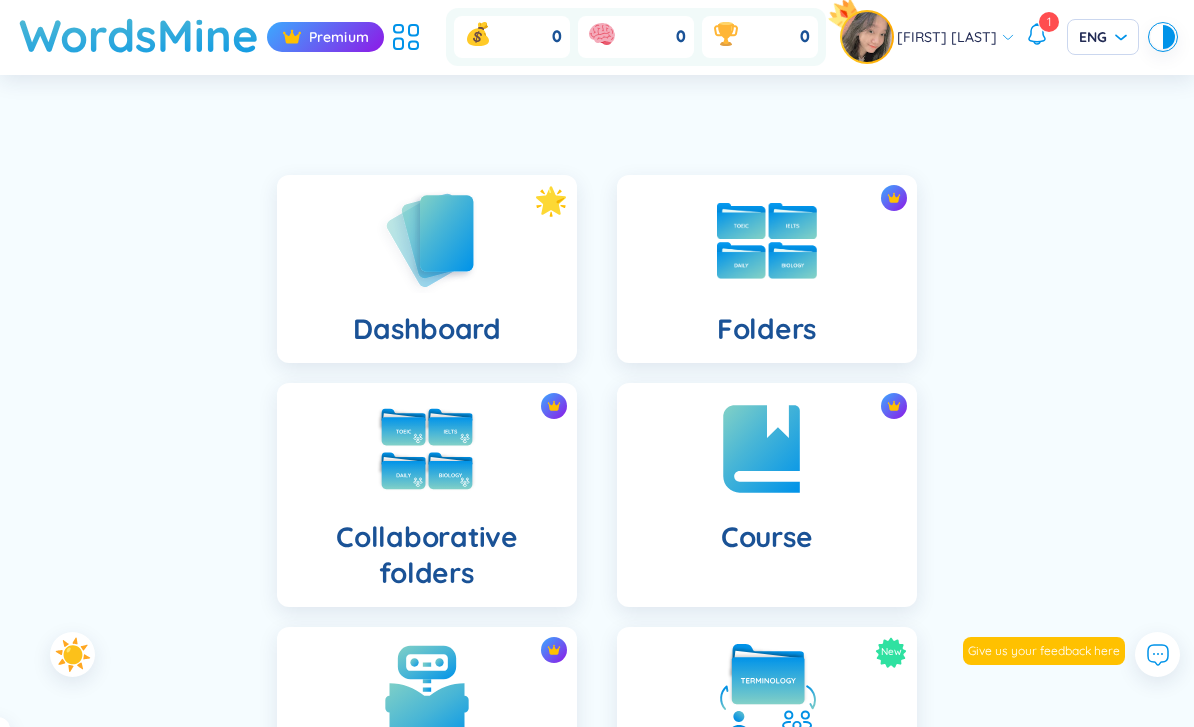click on "WordsMine" at bounding box center [139, 35] 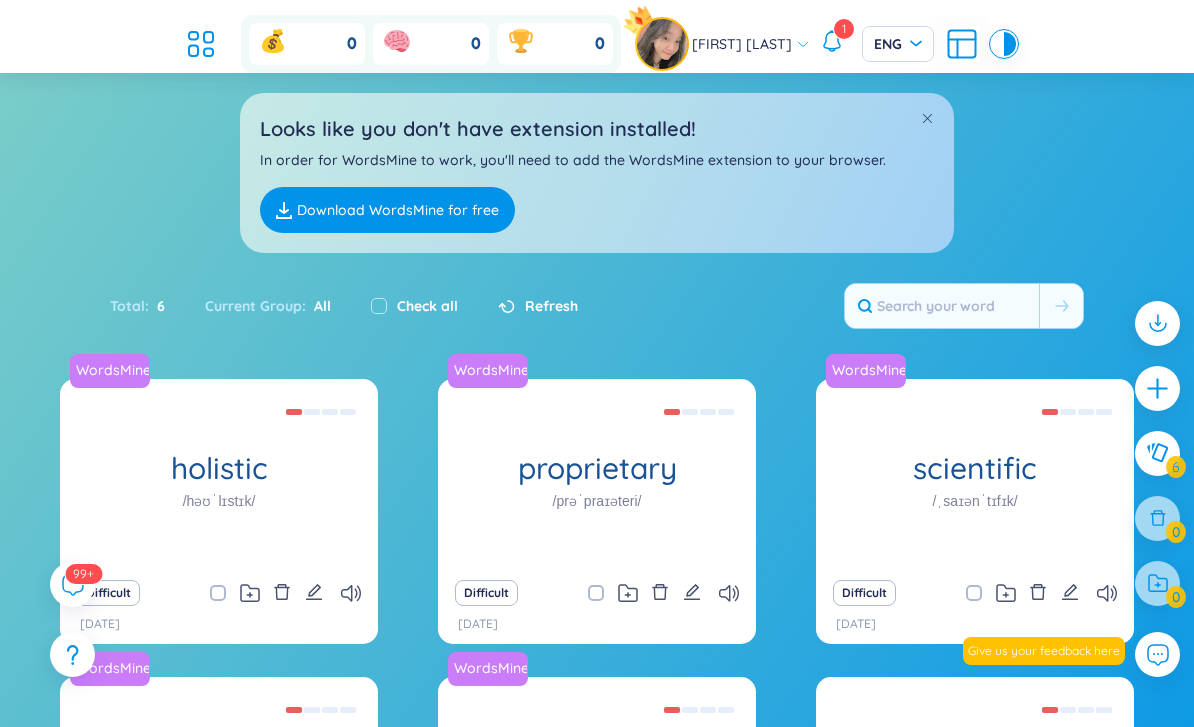 scroll, scrollTop: 0, scrollLeft: 0, axis: both 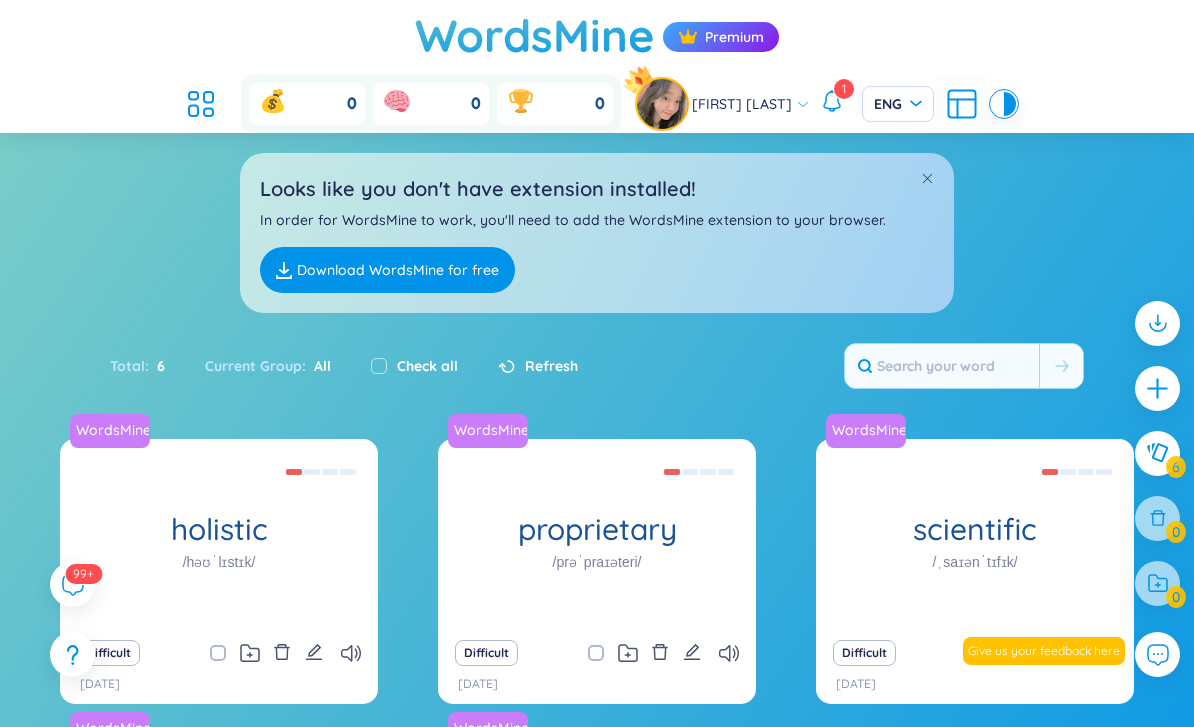 click on "99+" at bounding box center (83, 574) 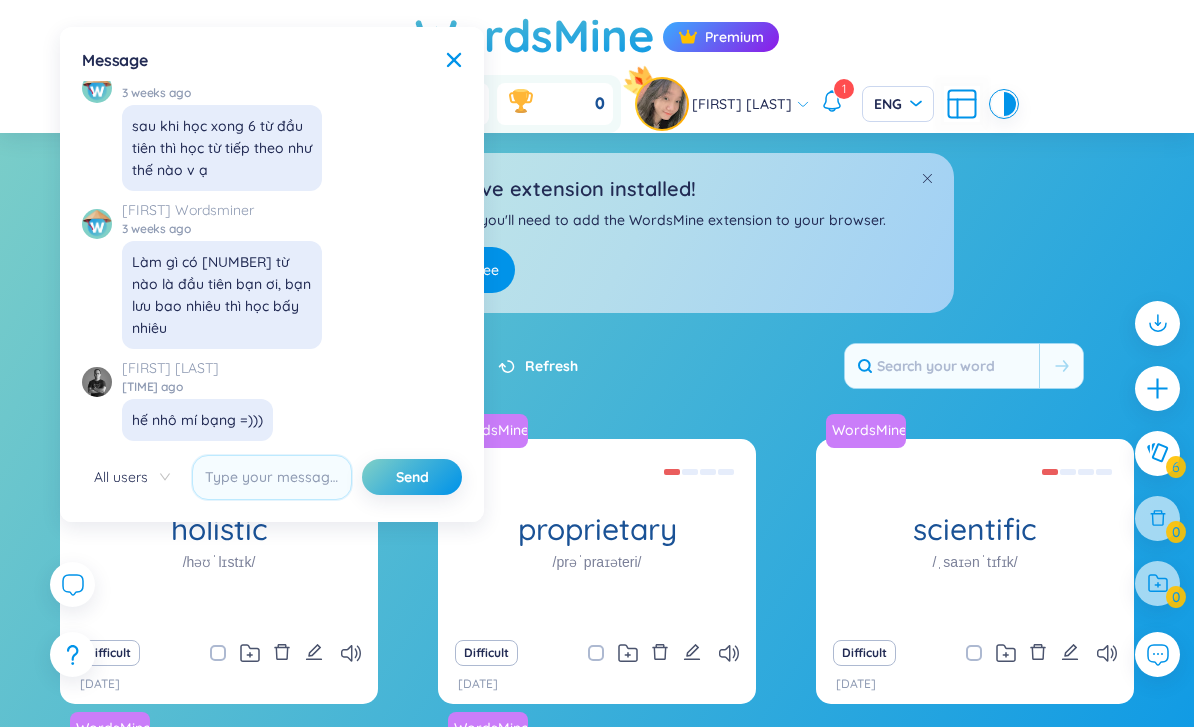 scroll, scrollTop: 22598, scrollLeft: 0, axis: vertical 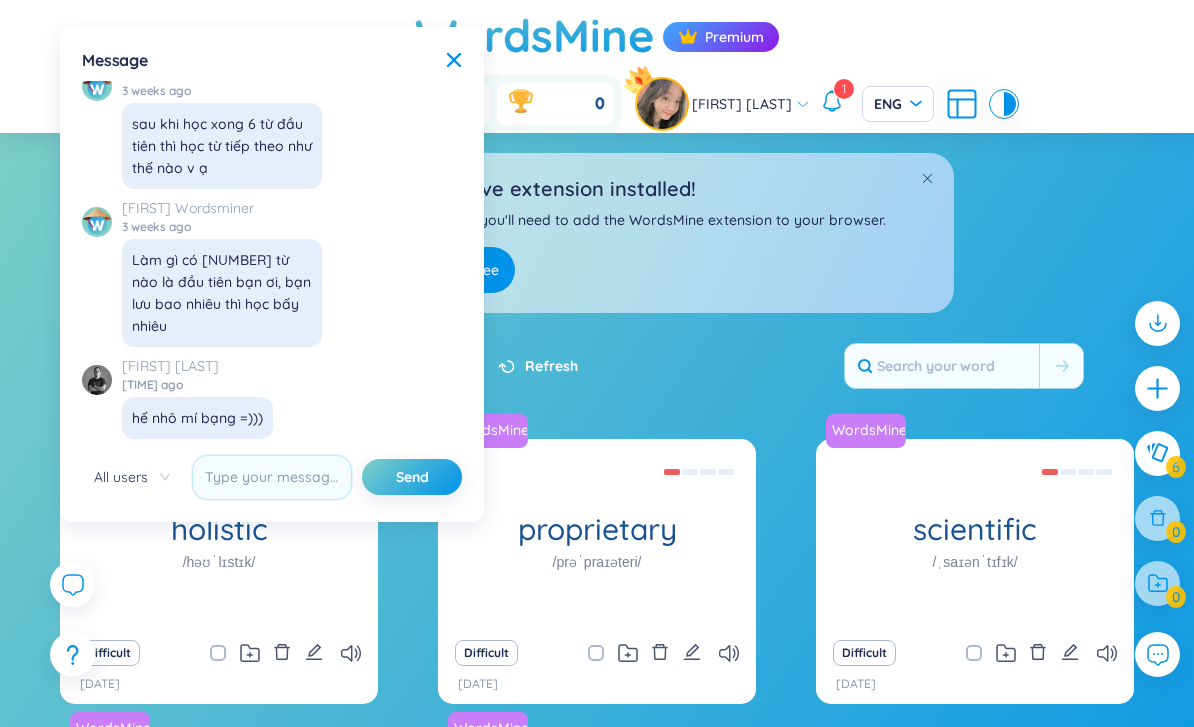 click on "Message" at bounding box center [272, 60] 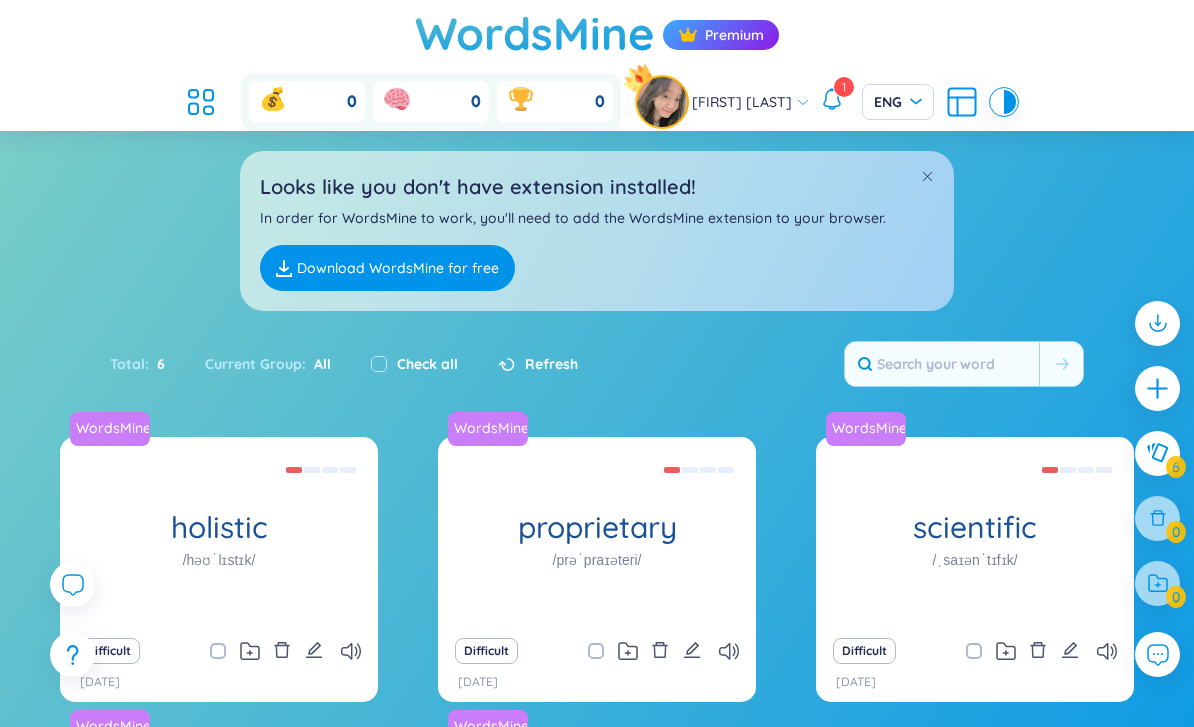 scroll, scrollTop: 0, scrollLeft: 0, axis: both 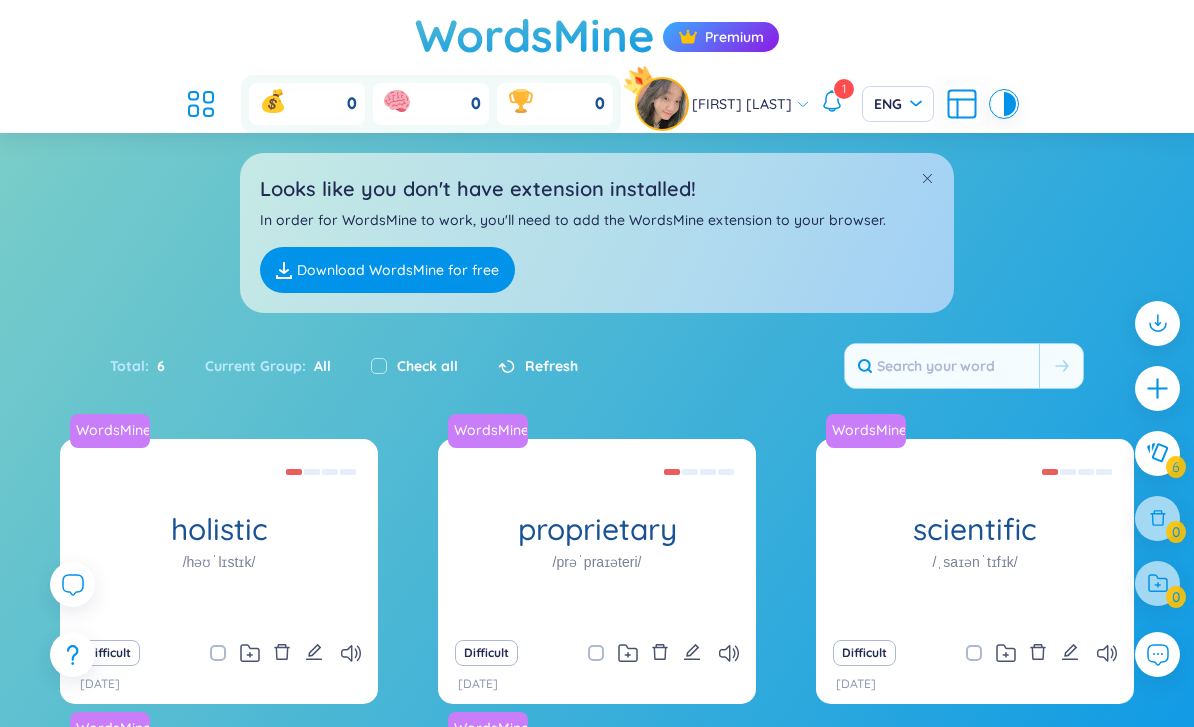 click on "Looks like you don't have extension installed! In order for WordsMine to work, you'll need to add the WordsMine extension to your browser.   Download WordsMine for free" at bounding box center (597, 223) 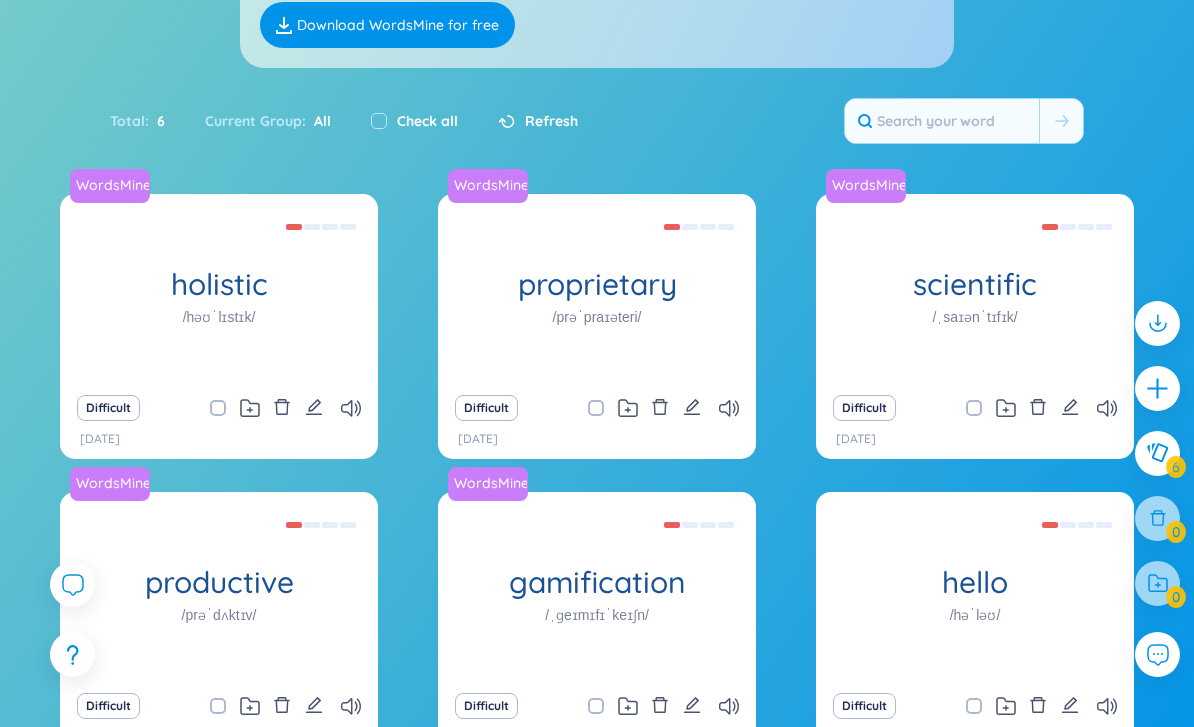 scroll, scrollTop: 315, scrollLeft: 0, axis: vertical 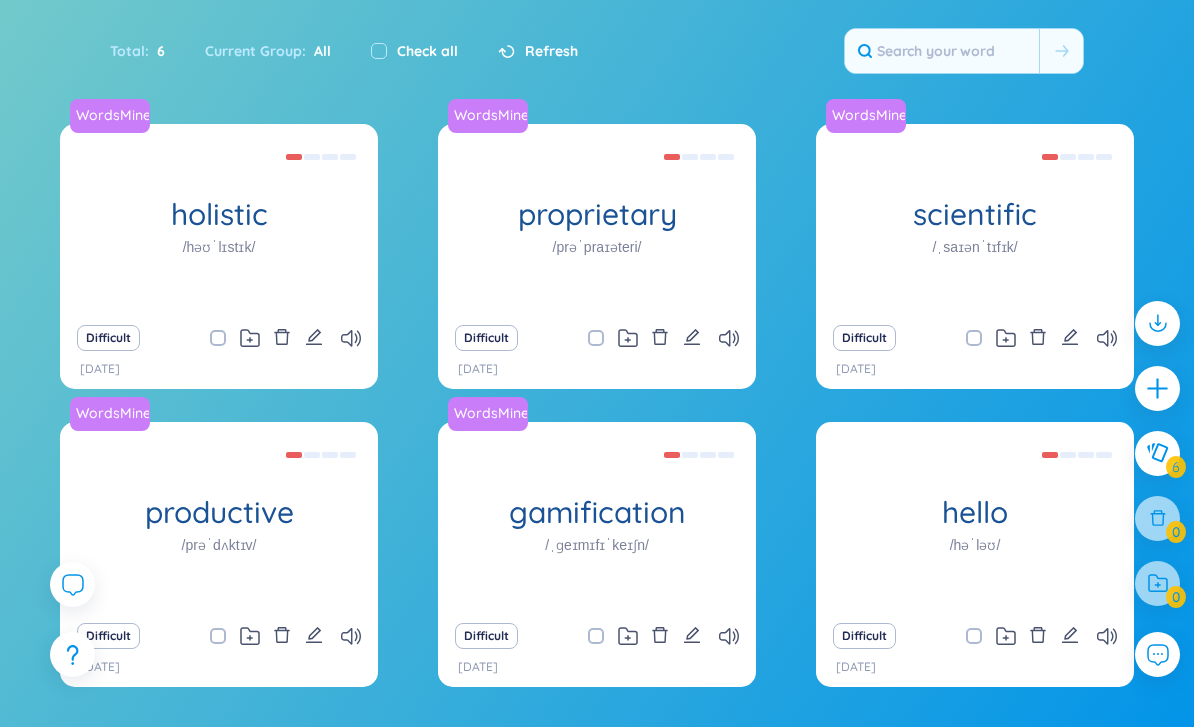 click at bounding box center [1157, 453] 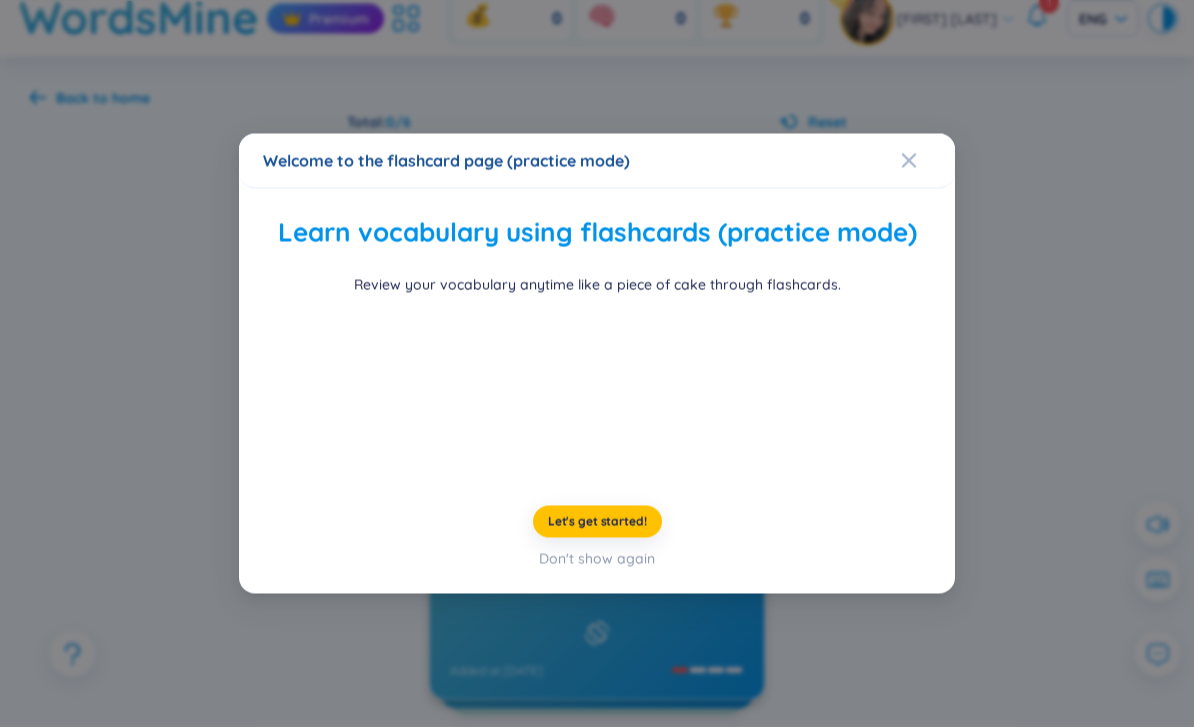 scroll, scrollTop: 0, scrollLeft: 0, axis: both 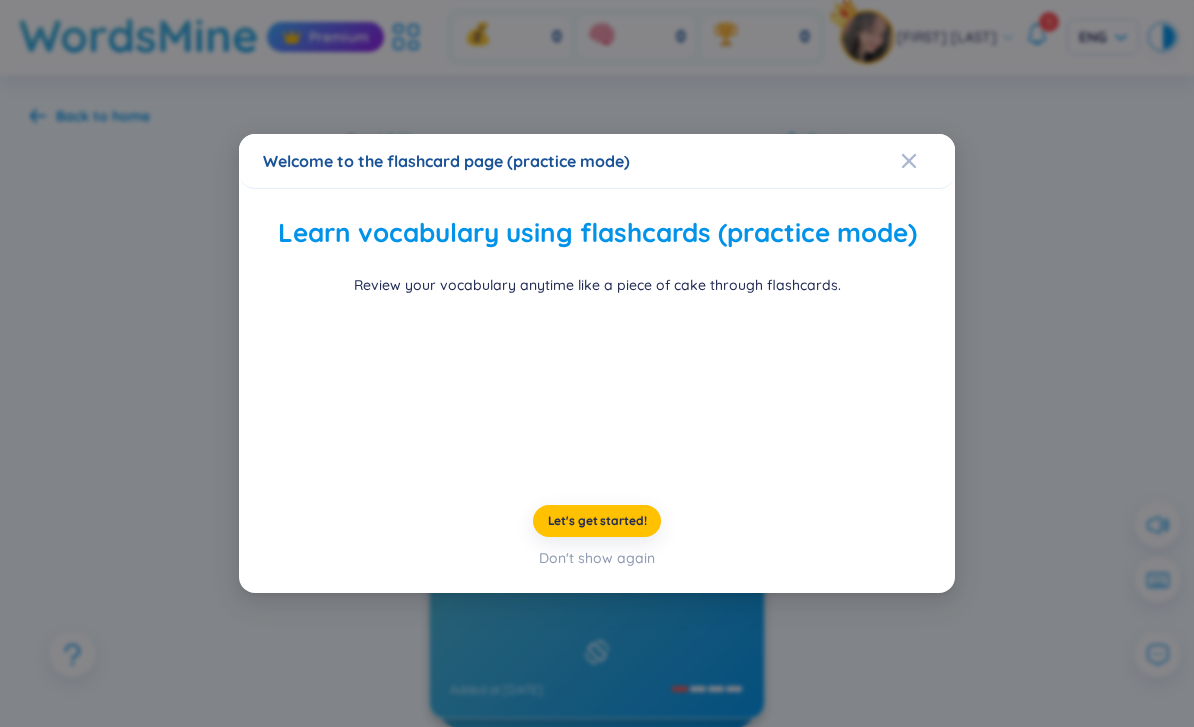 click at bounding box center (909, 161) 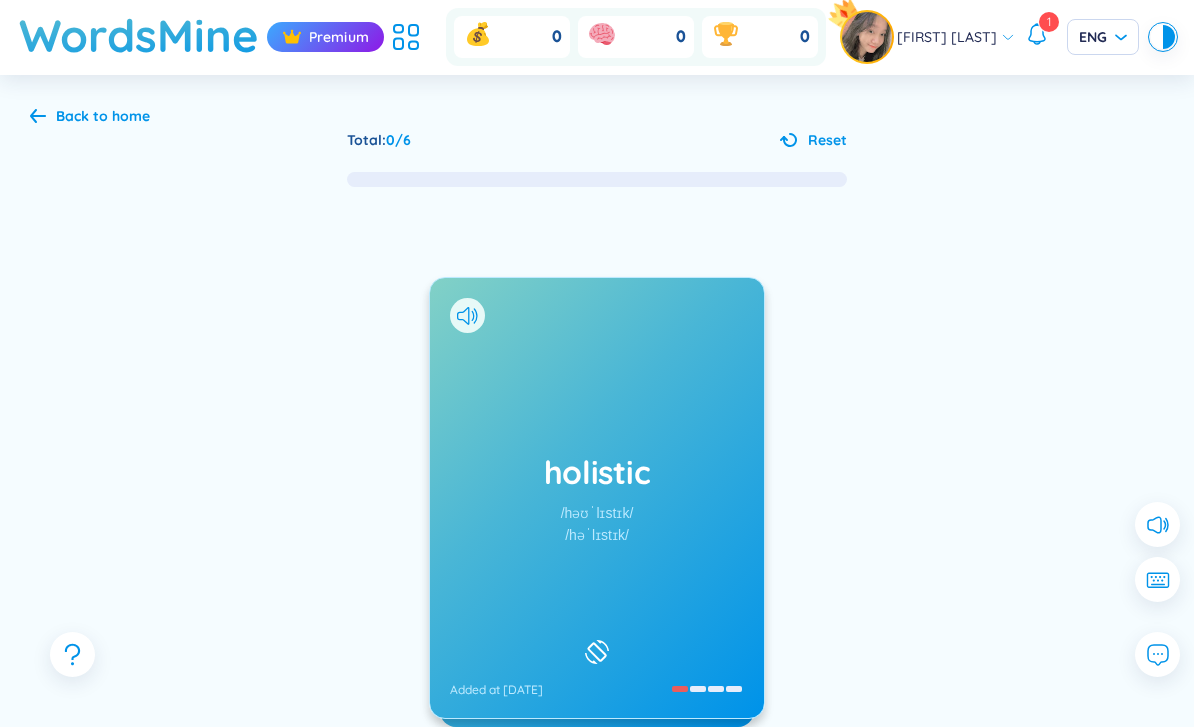 click at bounding box center (1158, 655) 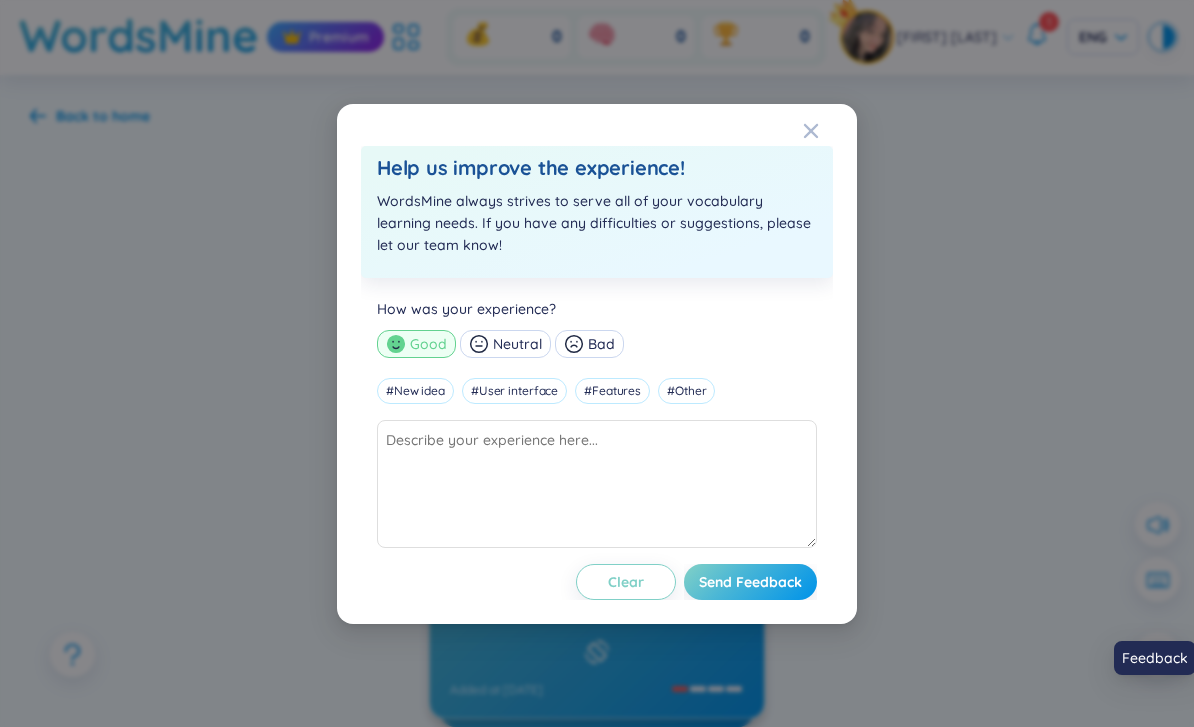 click at bounding box center [811, 131] 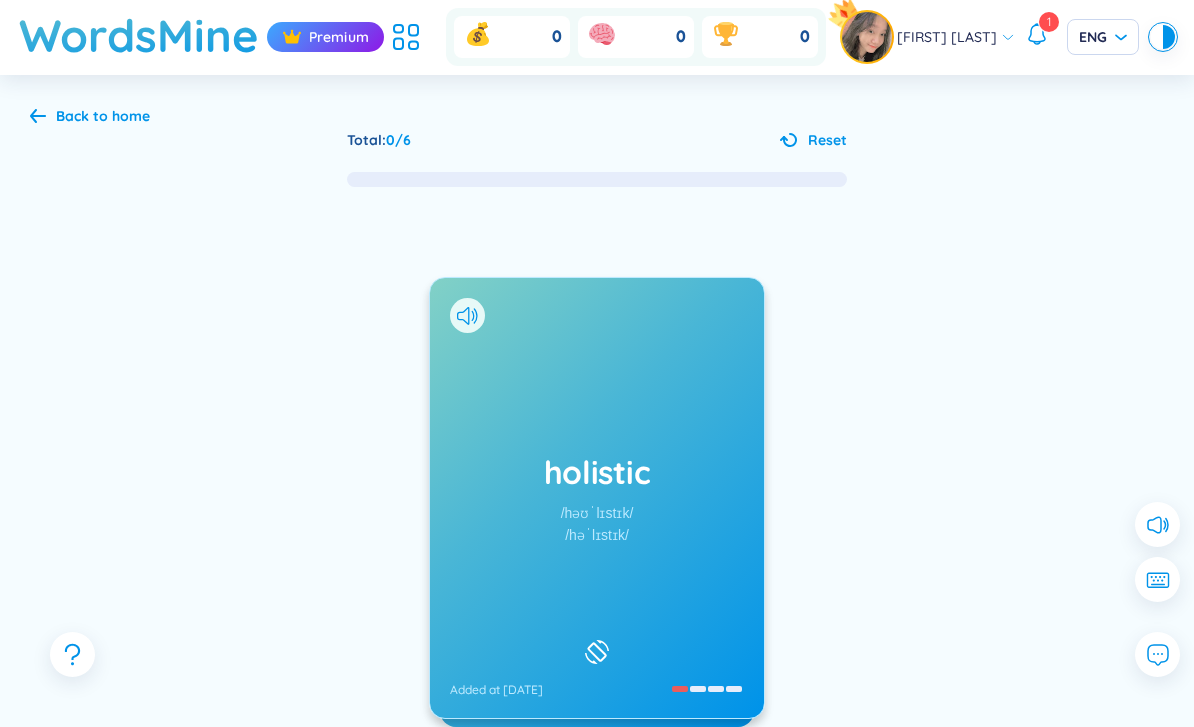 click at bounding box center [406, 37] 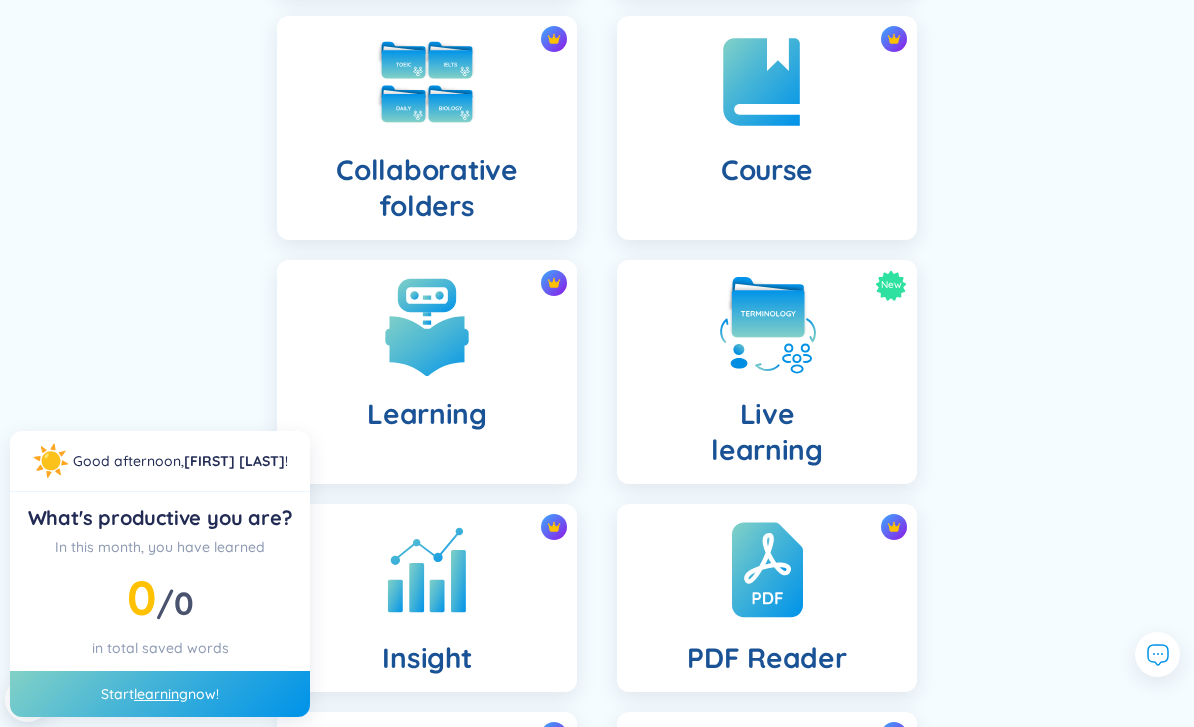 scroll, scrollTop: 371, scrollLeft: 0, axis: vertical 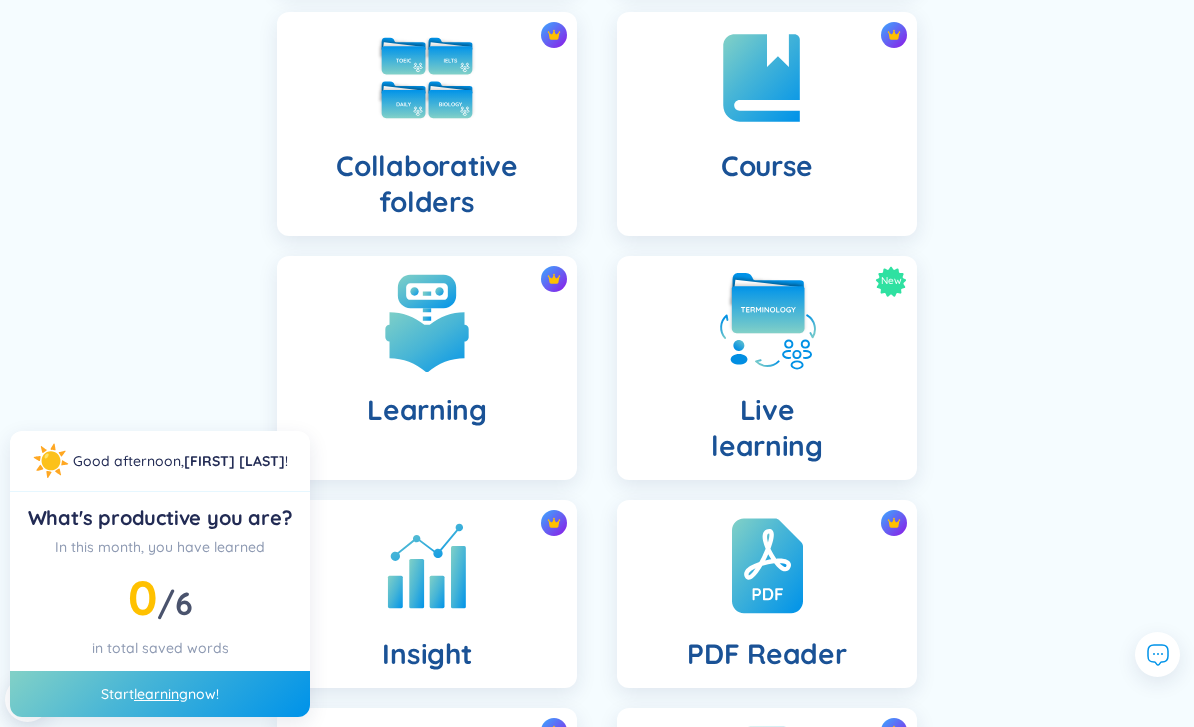 click at bounding box center [427, 322] 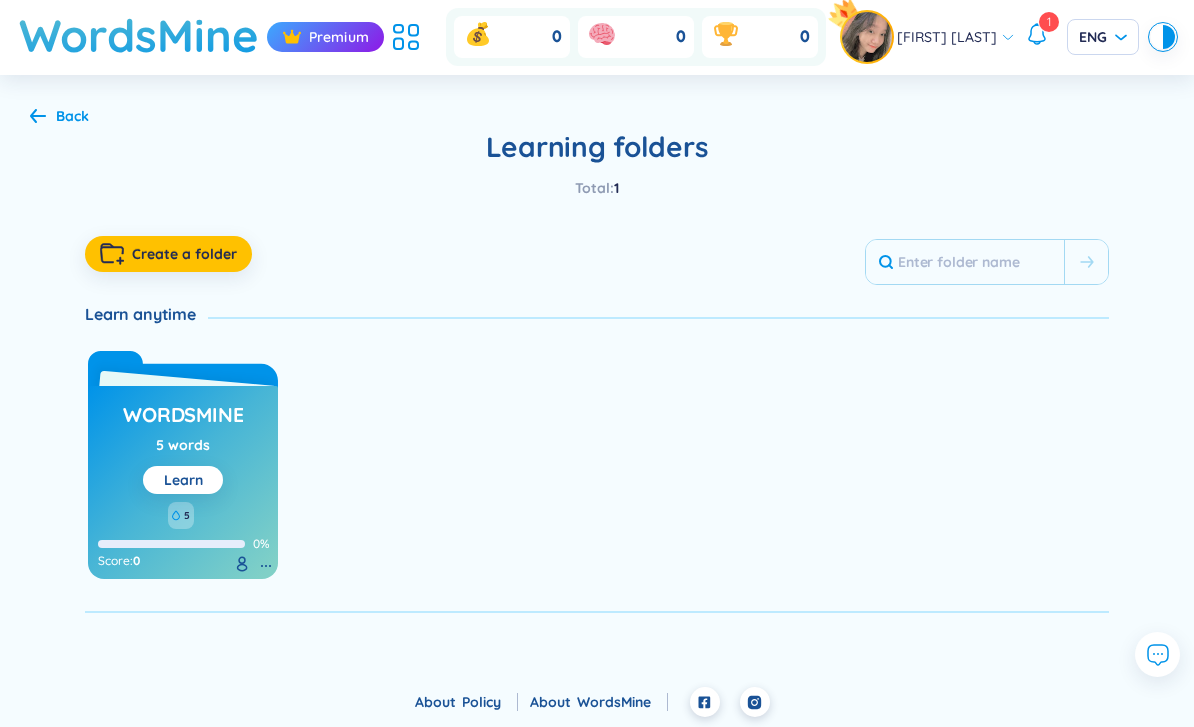 click at bounding box center (406, 37) 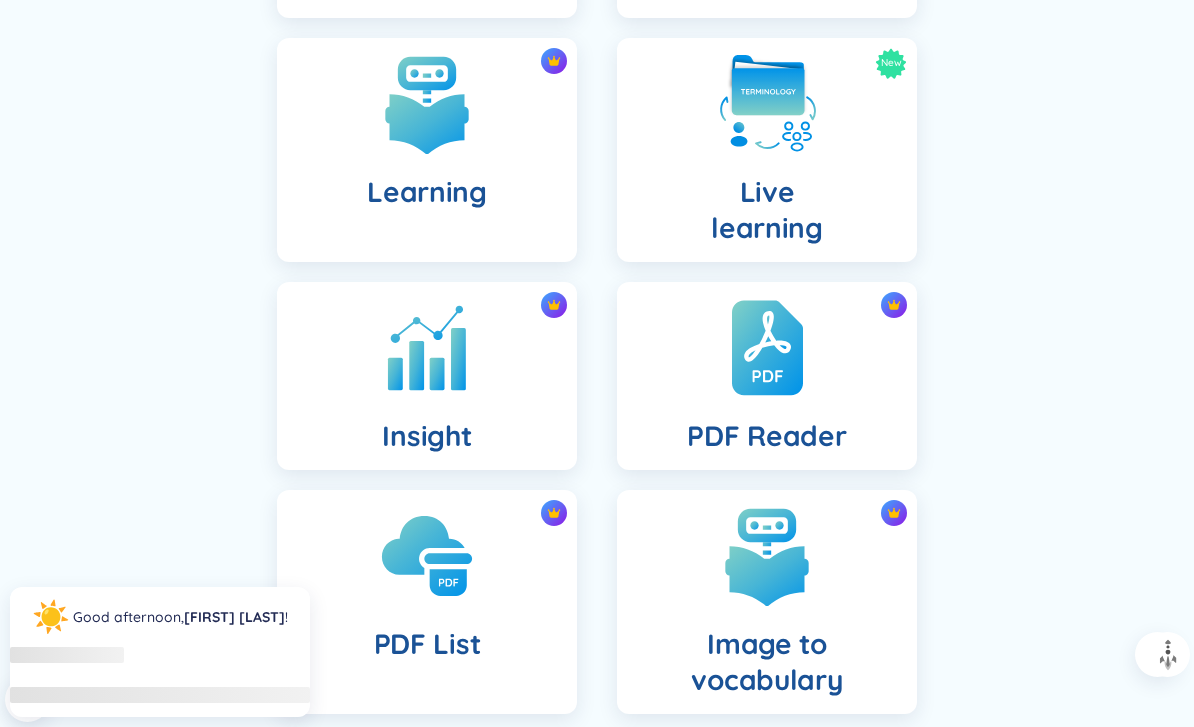 scroll, scrollTop: 597, scrollLeft: 0, axis: vertical 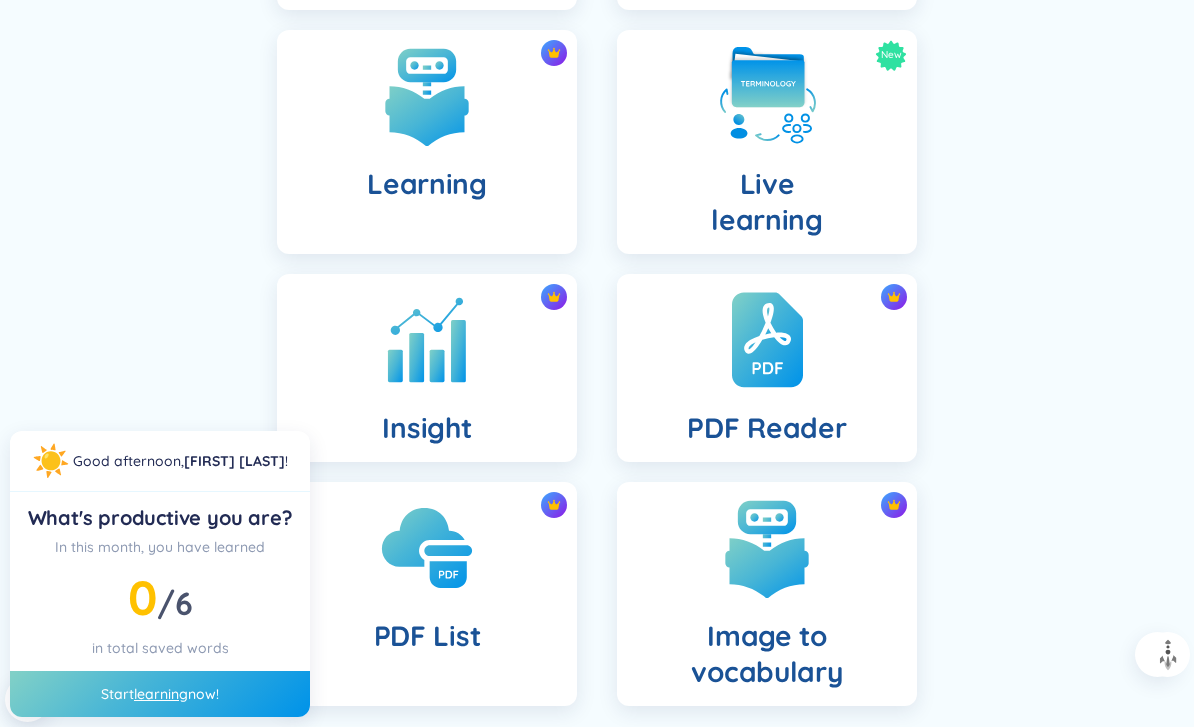 click at bounding box center (427, 548) 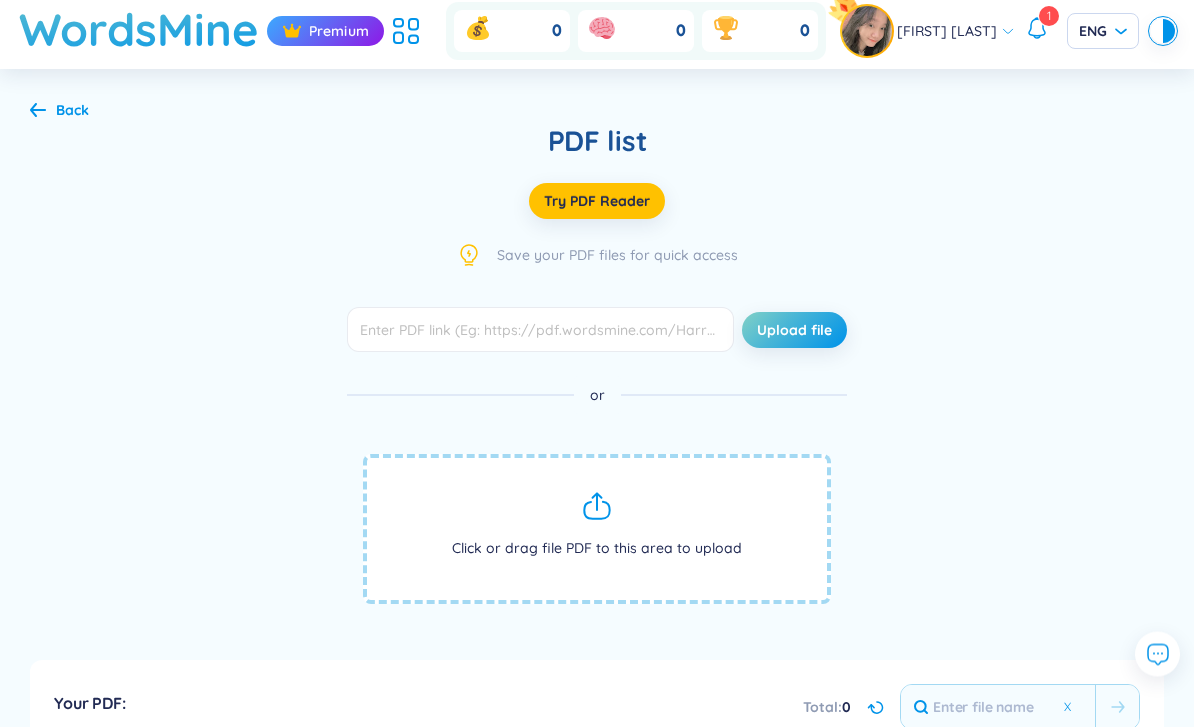 scroll, scrollTop: 0, scrollLeft: 0, axis: both 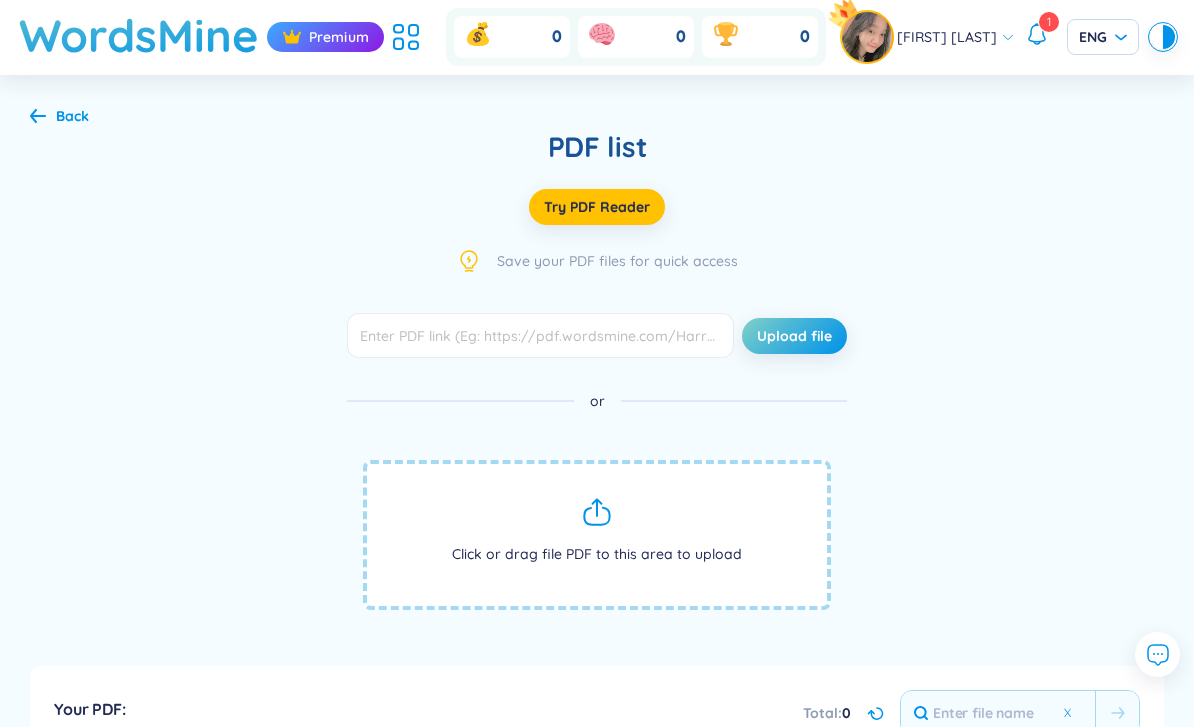 click at bounding box center [406, 37] 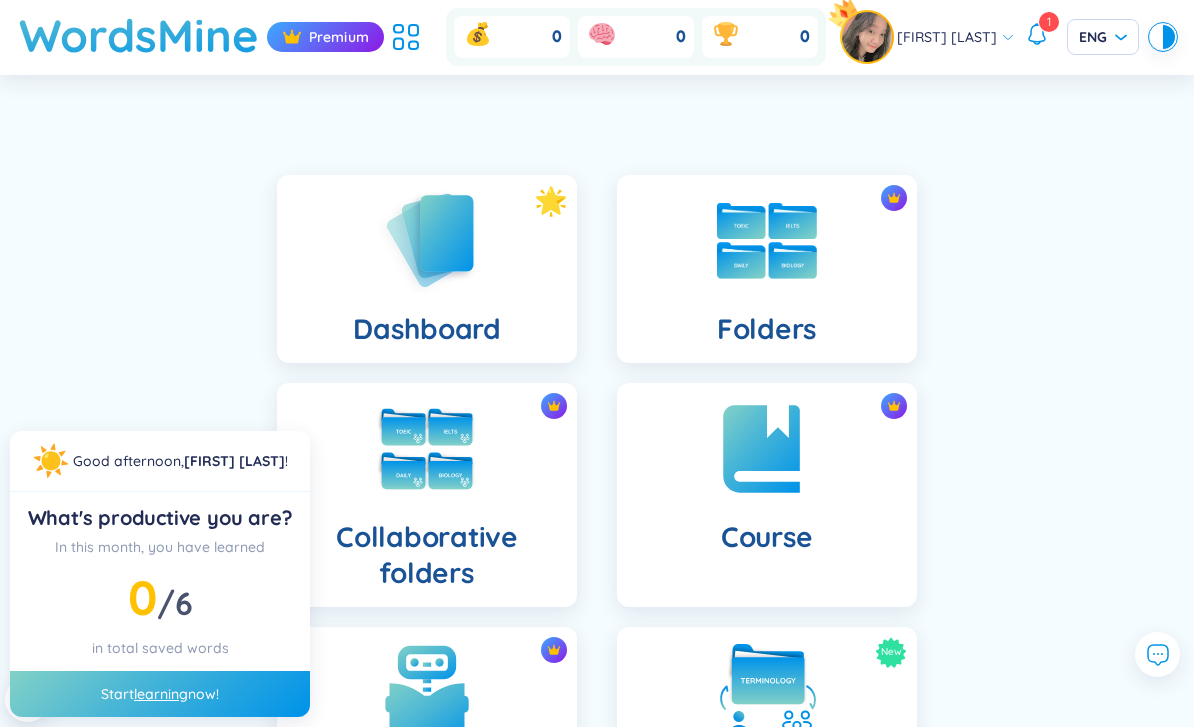 click at bounding box center (427, 241) 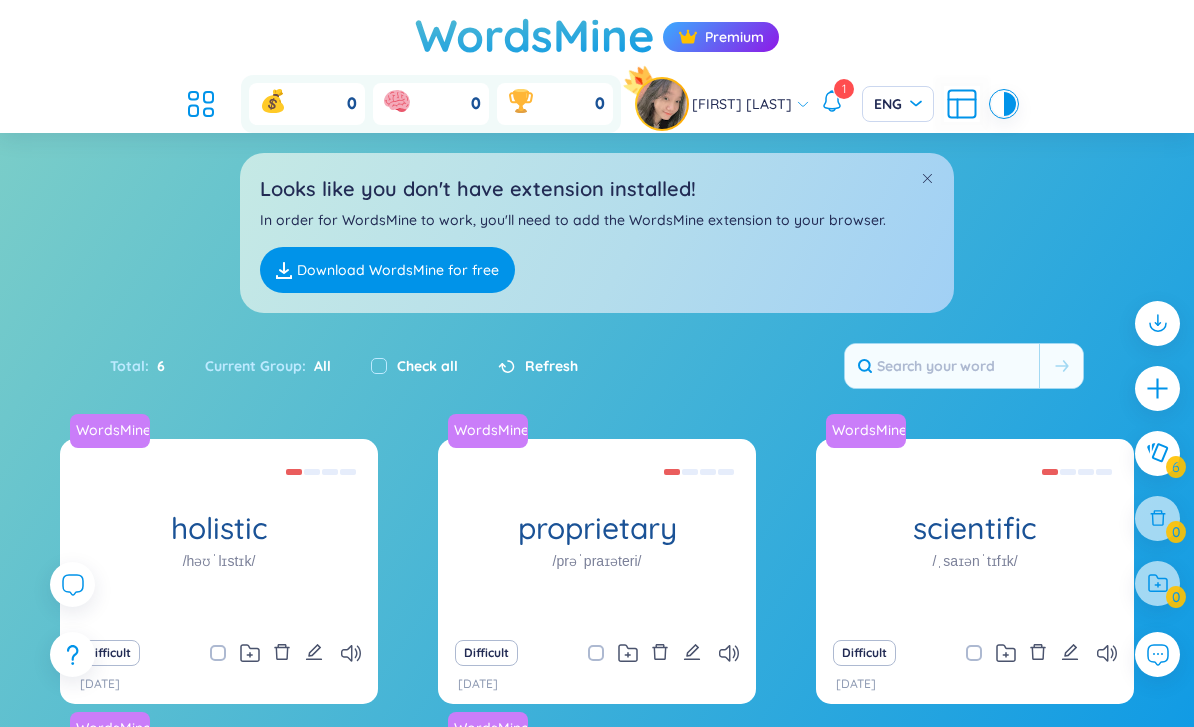 click at bounding box center (201, 104) 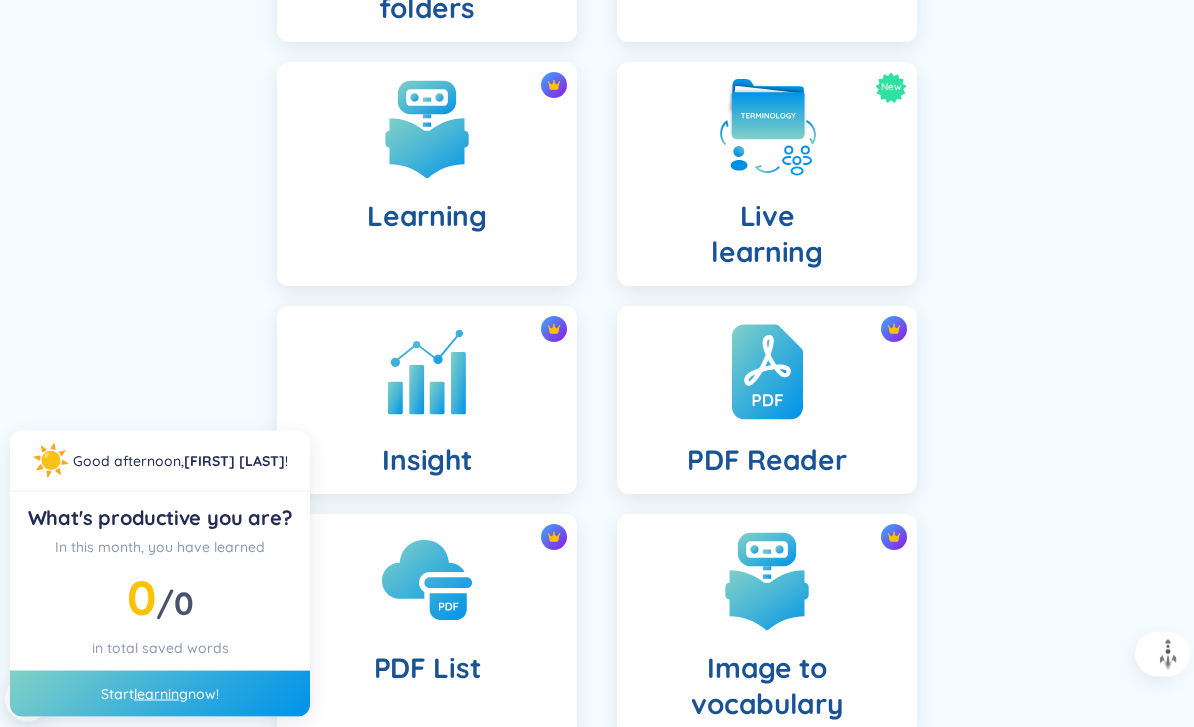 scroll, scrollTop: 621, scrollLeft: 0, axis: vertical 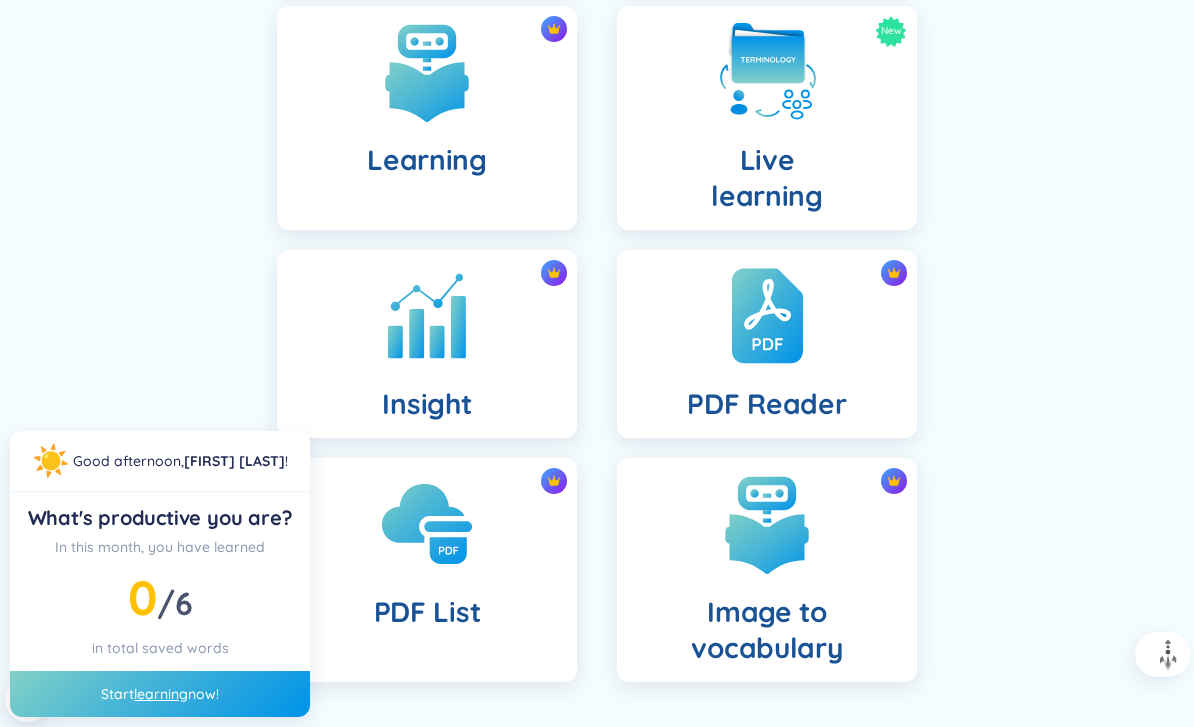 click at bounding box center (427, 316) 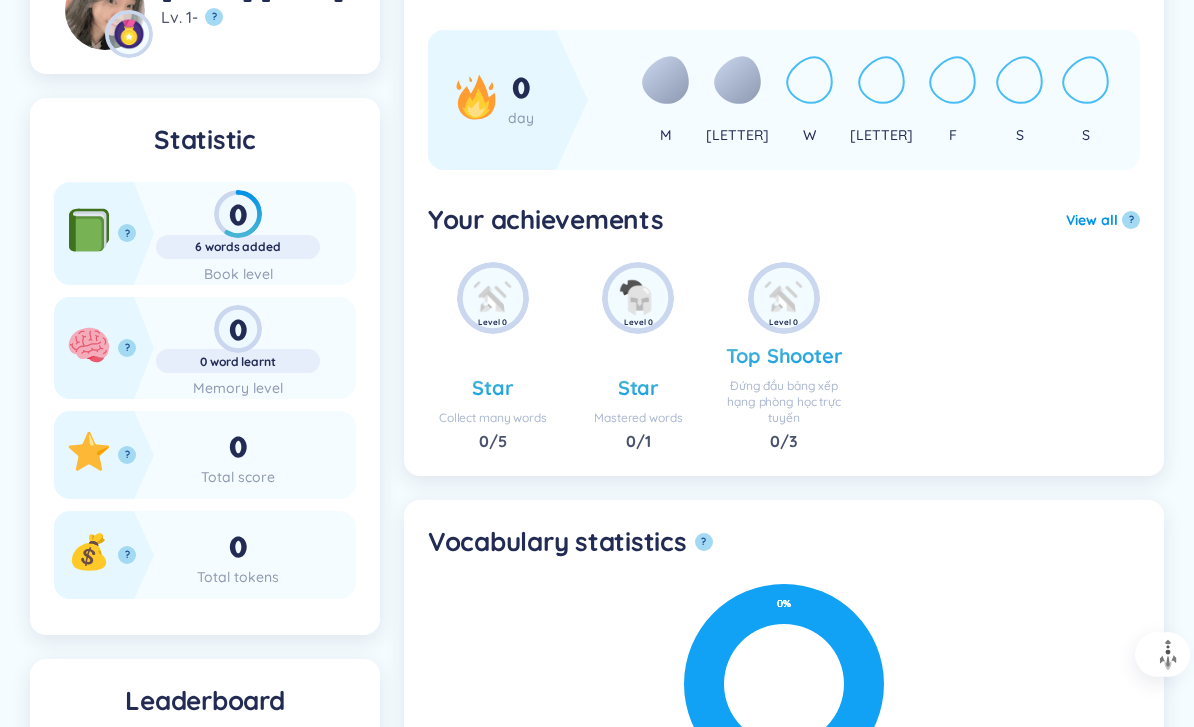 scroll, scrollTop: 0, scrollLeft: 0, axis: both 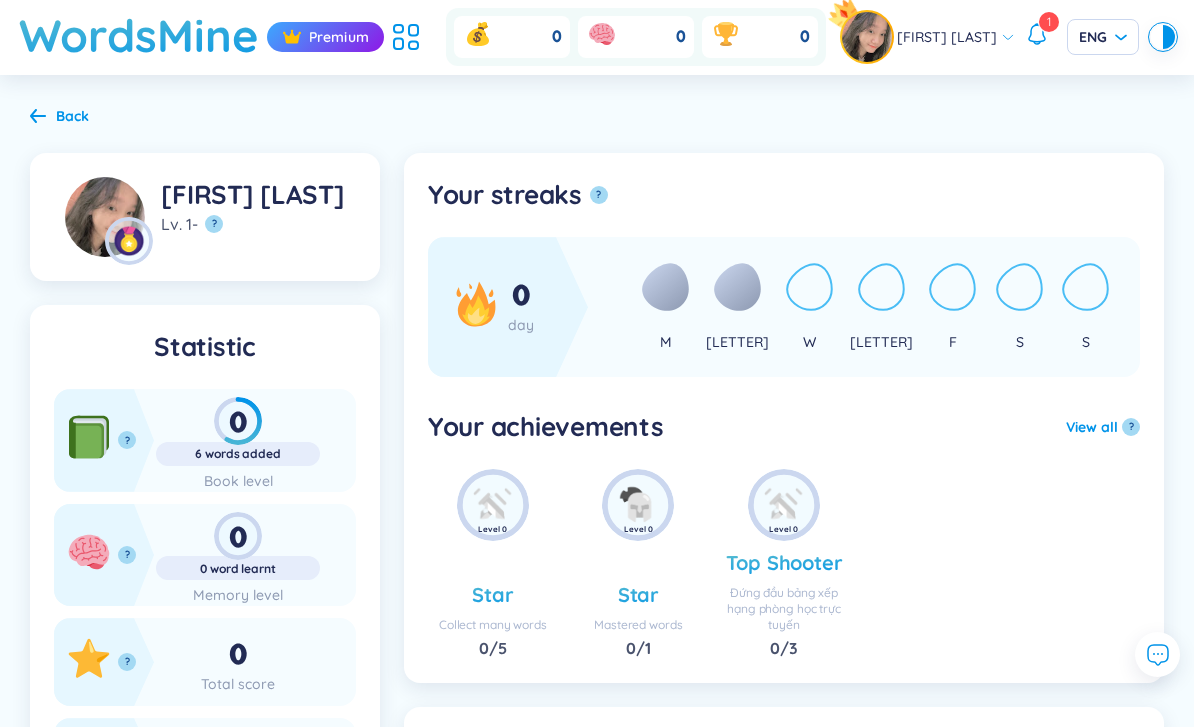click on "1" at bounding box center [1049, 22] 